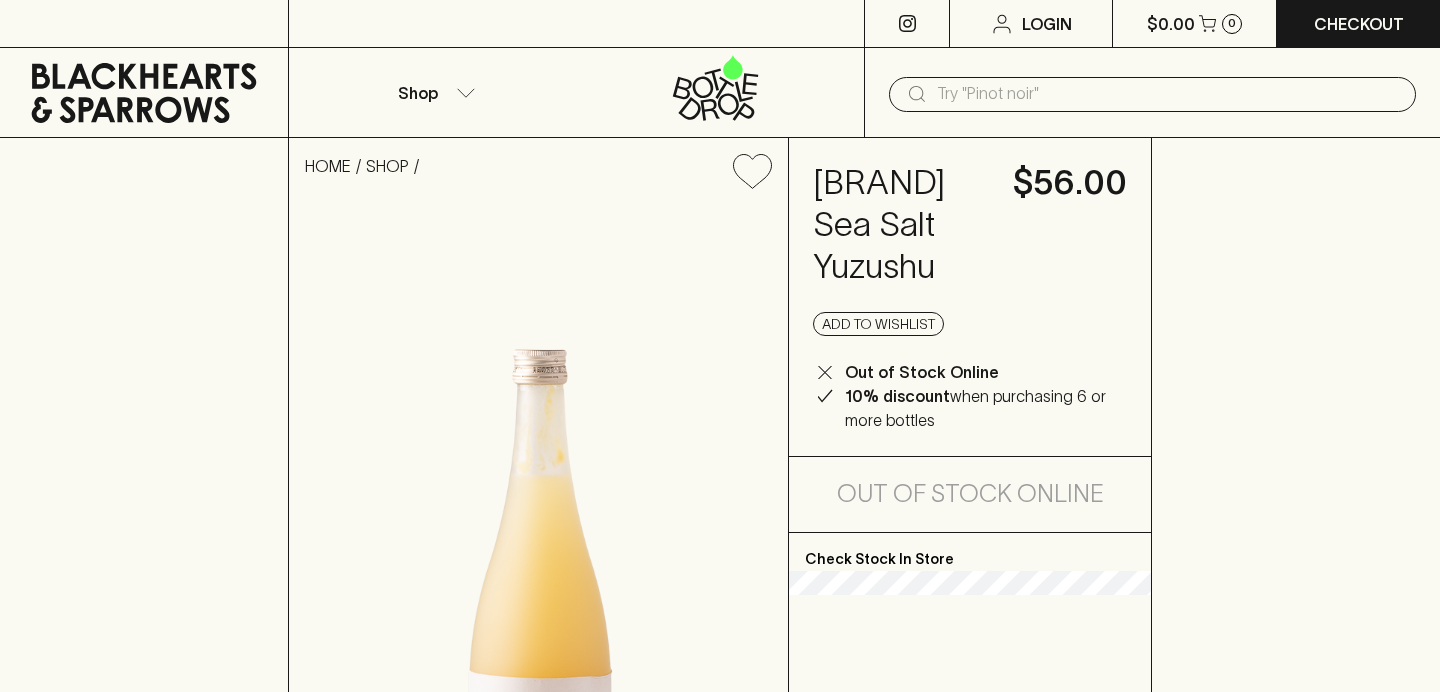 scroll, scrollTop: 0, scrollLeft: 0, axis: both 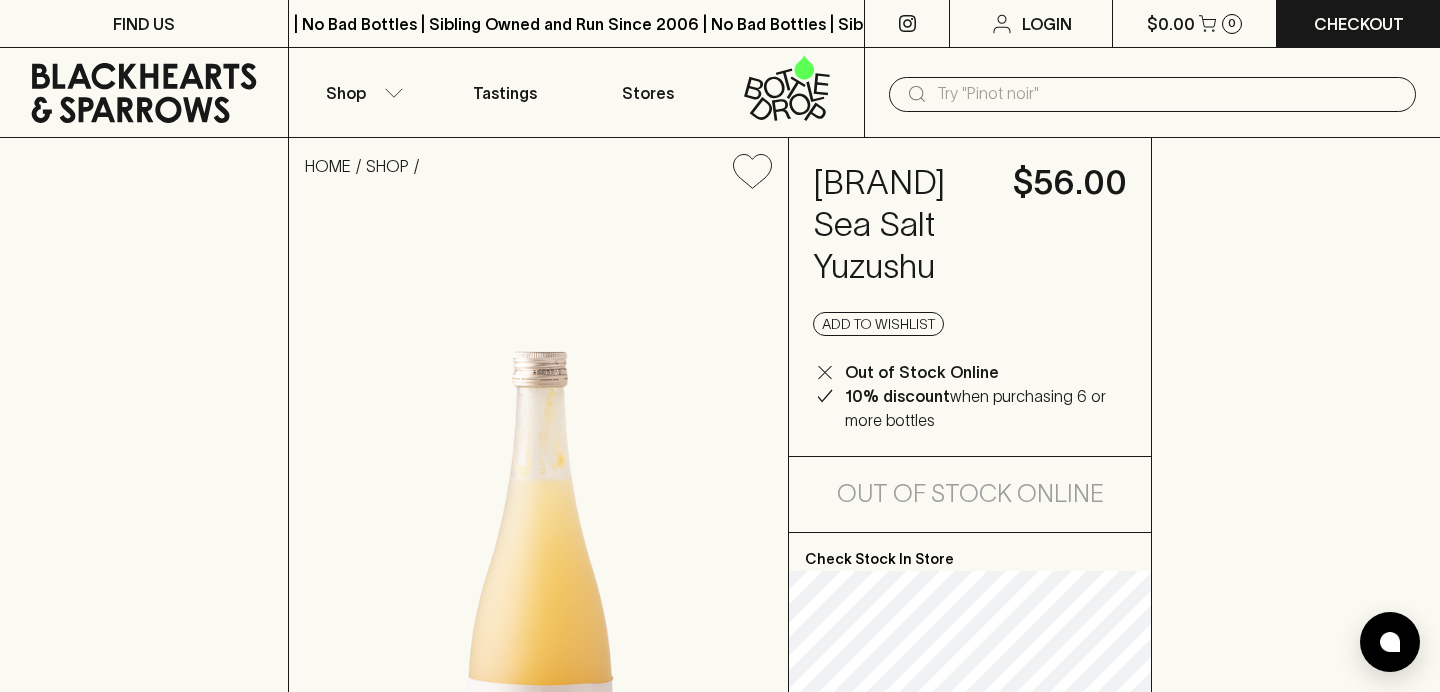 click 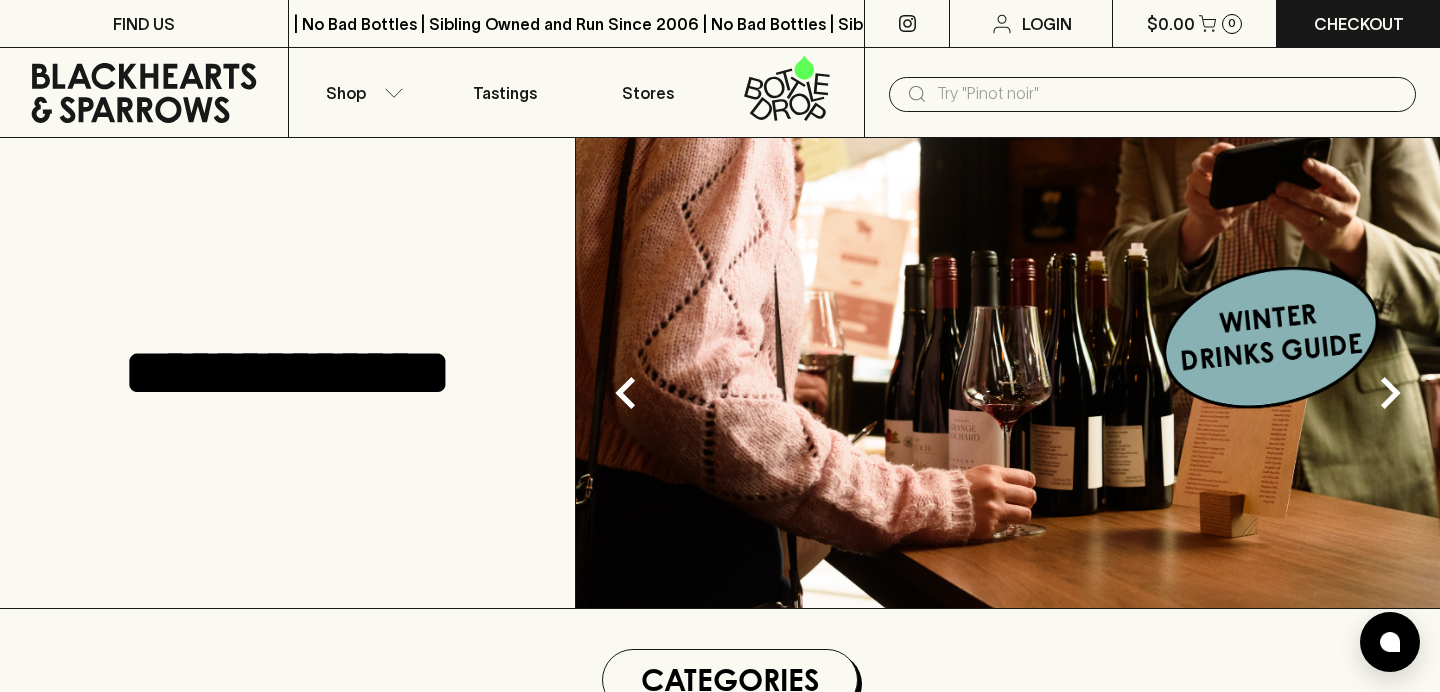 click at bounding box center [1168, 94] 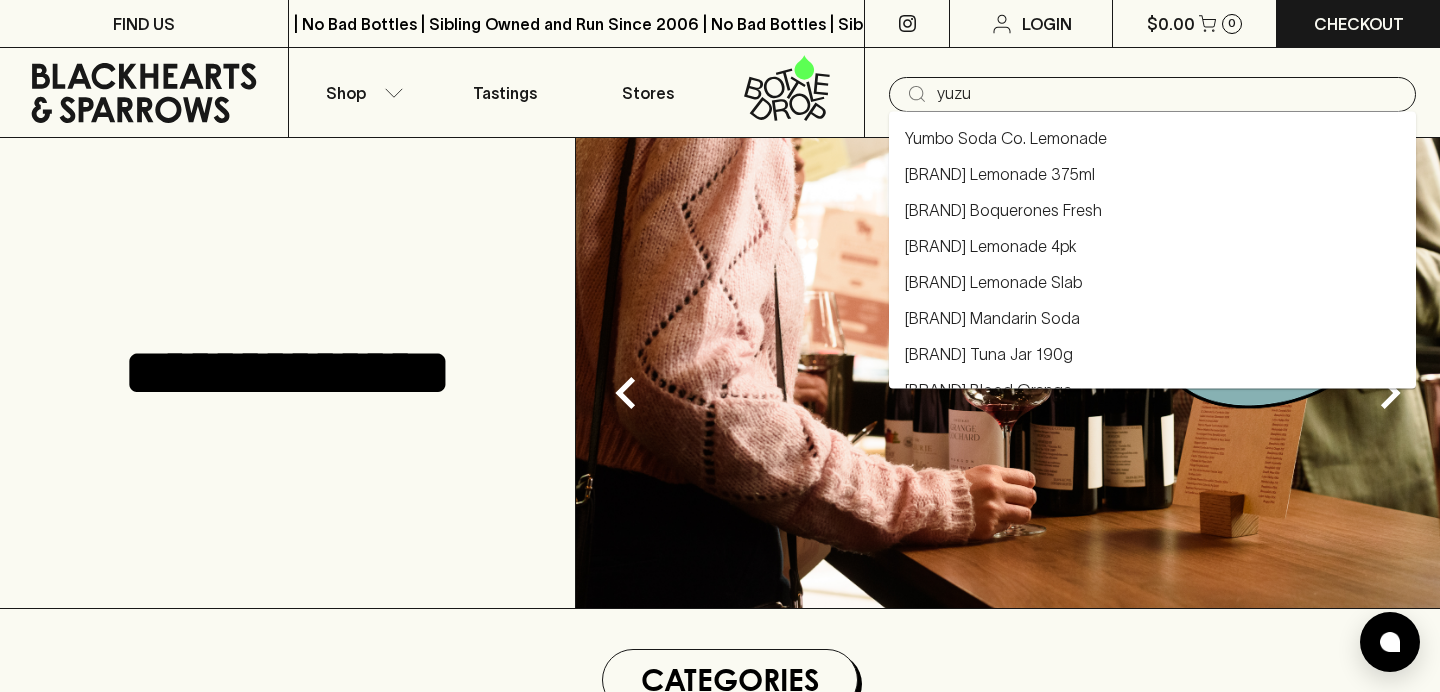 type on "yuzu" 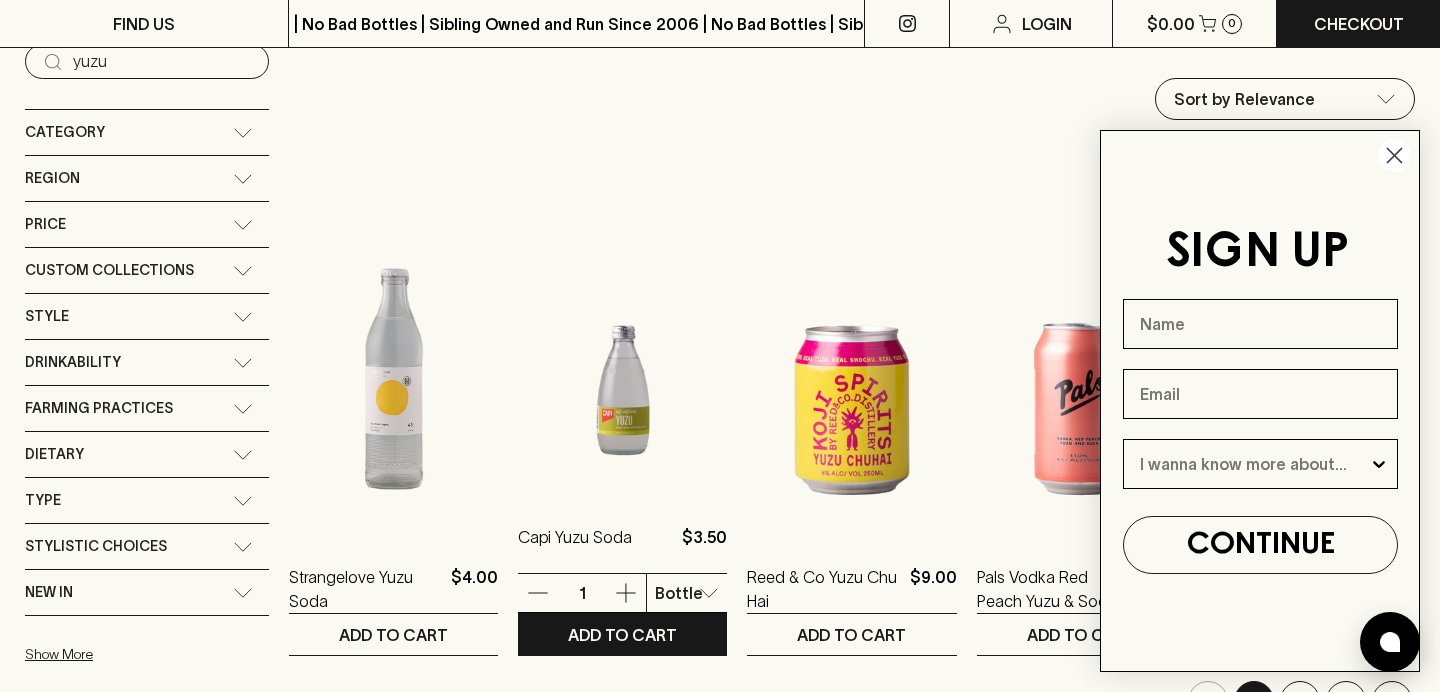 scroll, scrollTop: 221, scrollLeft: 0, axis: vertical 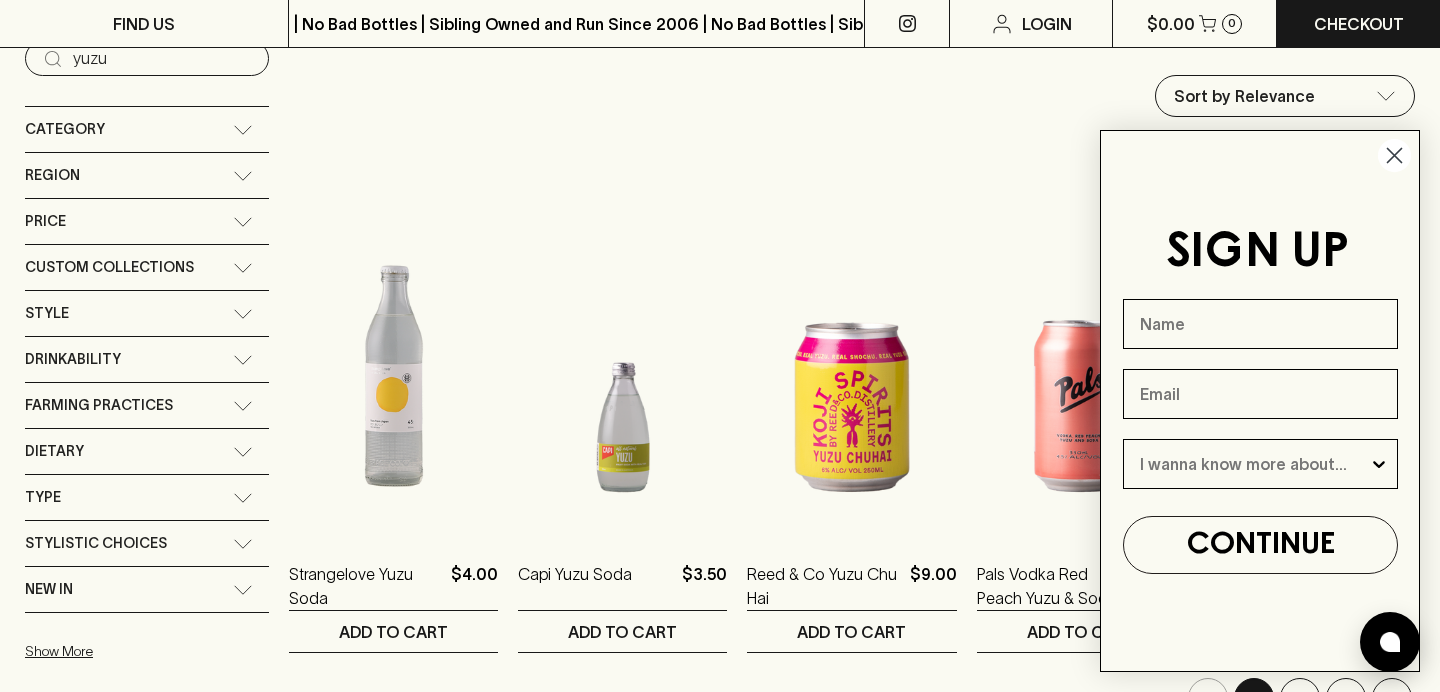 click 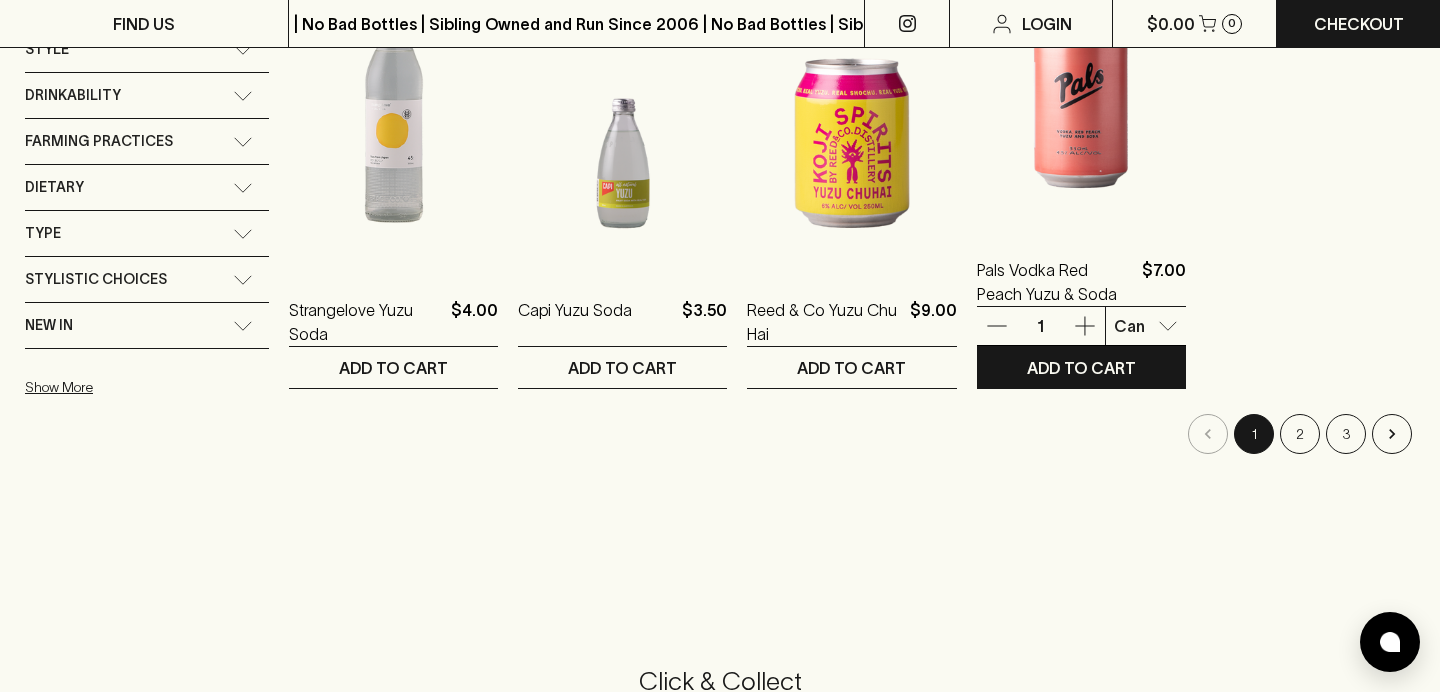 scroll, scrollTop: 599, scrollLeft: 0, axis: vertical 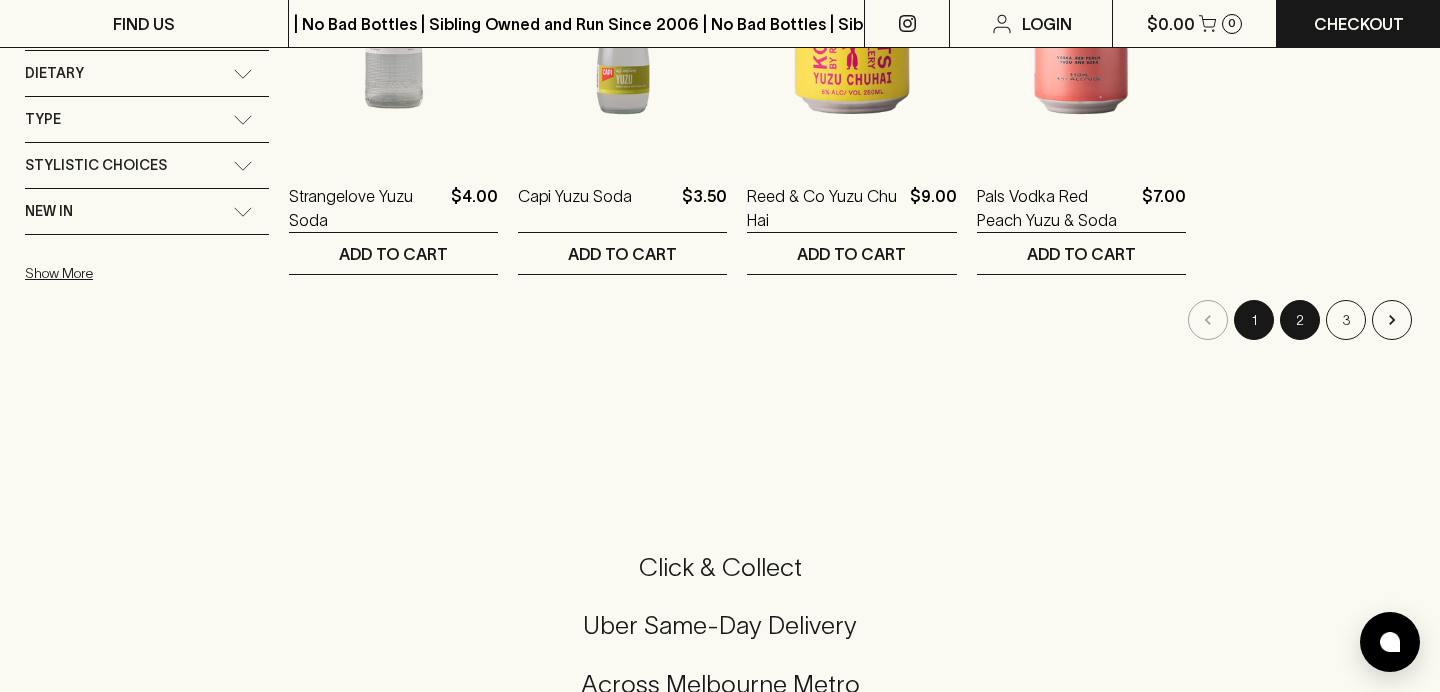 click on "2" at bounding box center (1300, 320) 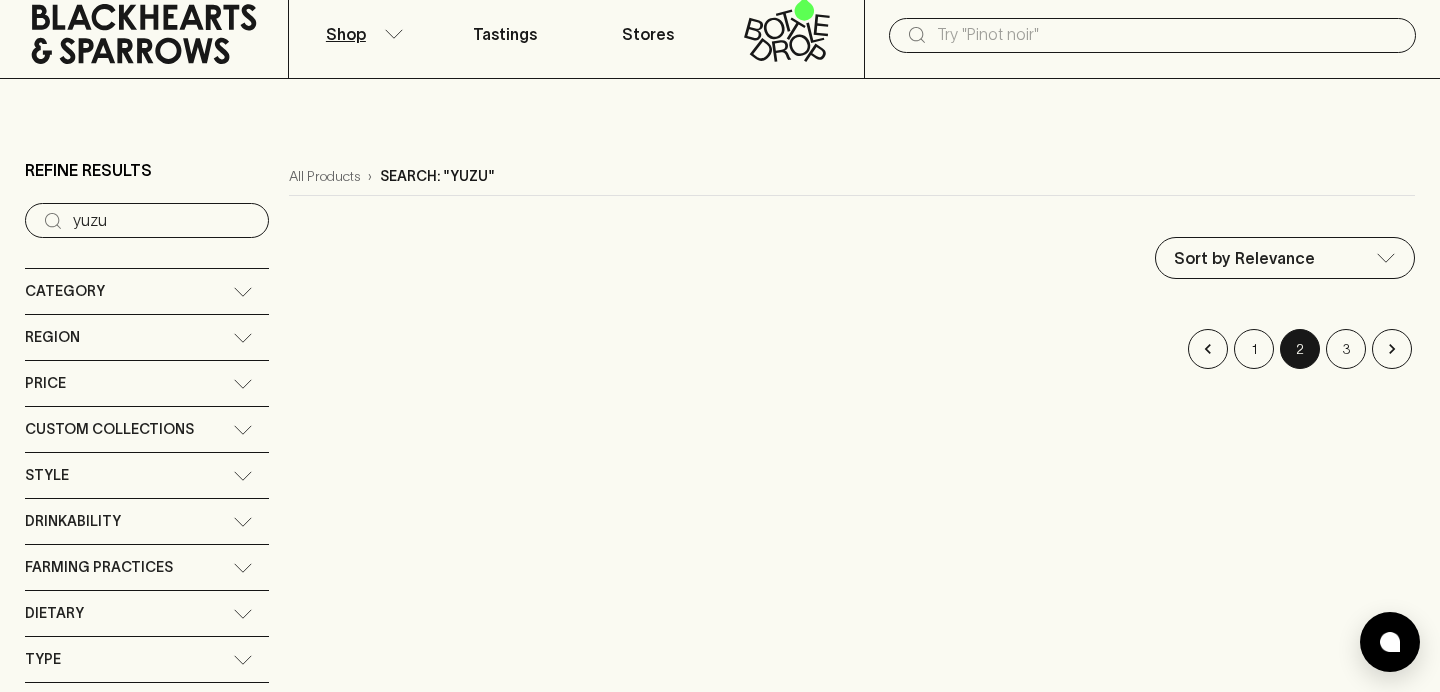 scroll, scrollTop: 68, scrollLeft: 0, axis: vertical 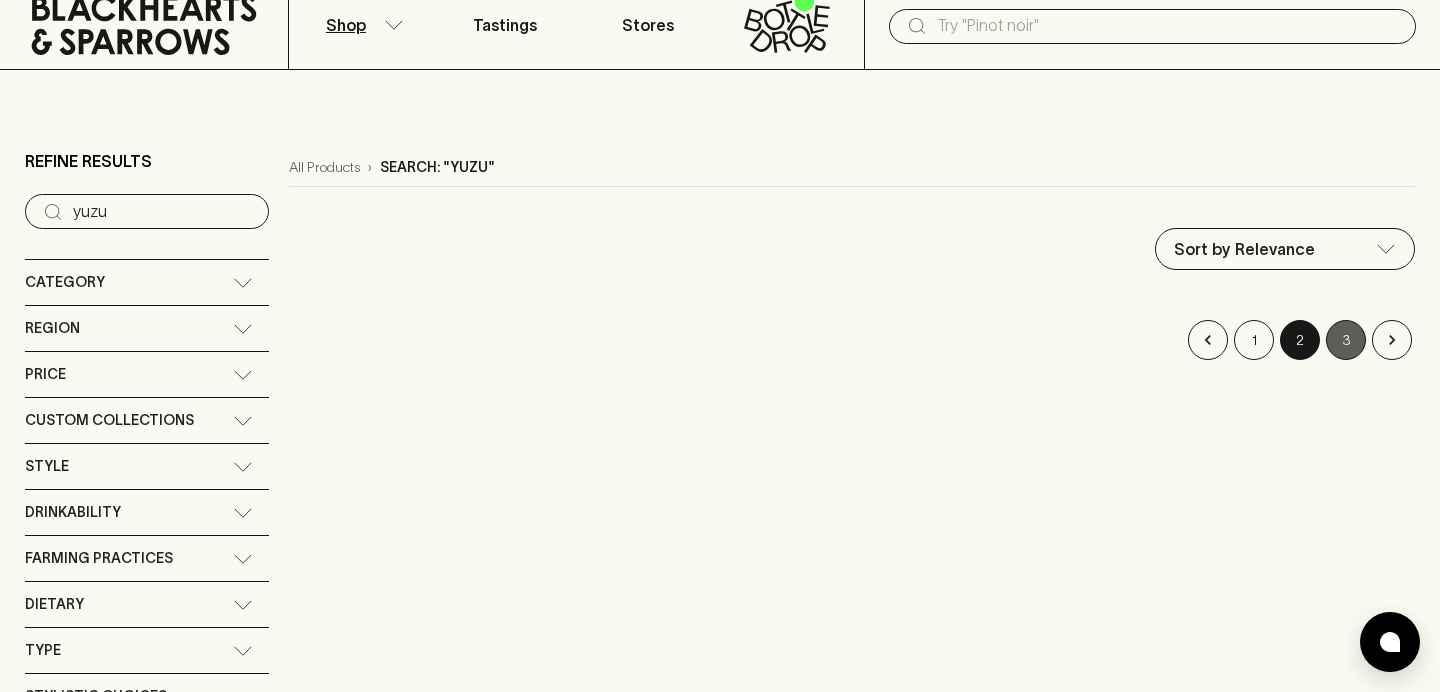 click on "3" at bounding box center [1346, 340] 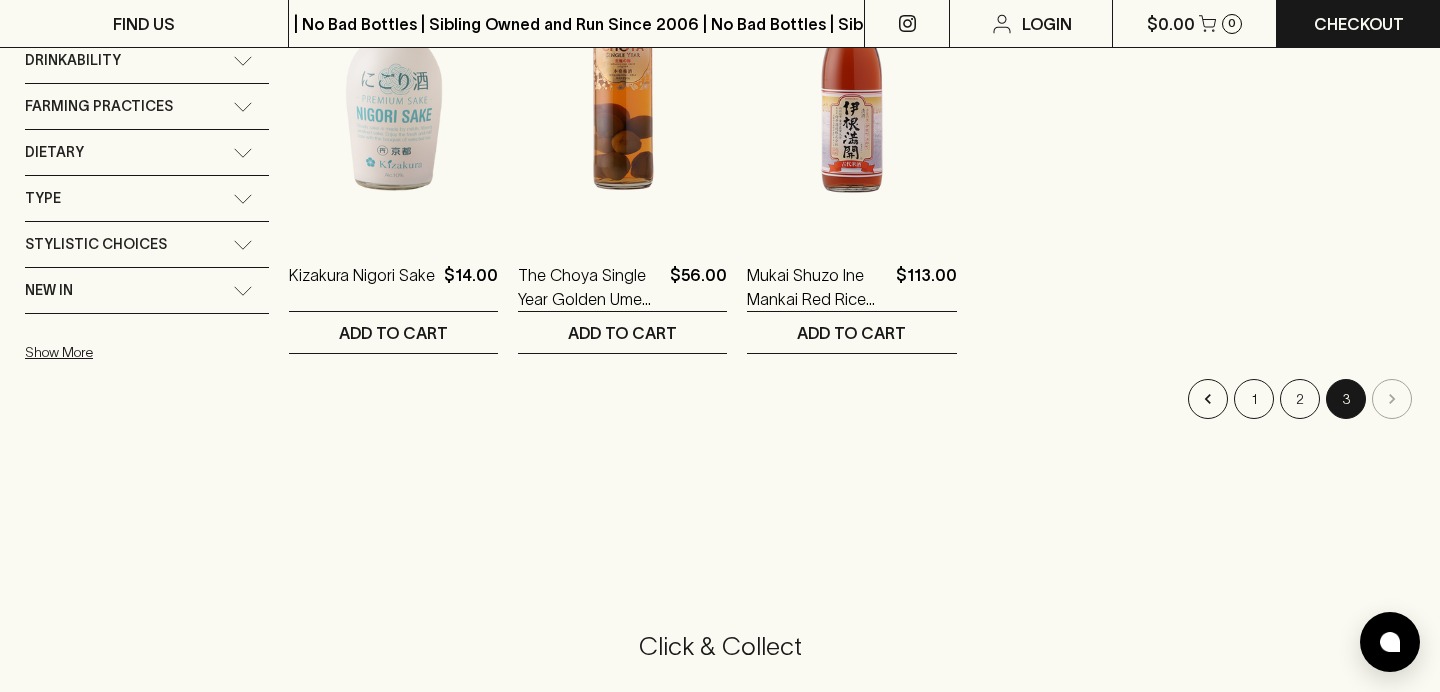 scroll, scrollTop: 522, scrollLeft: 0, axis: vertical 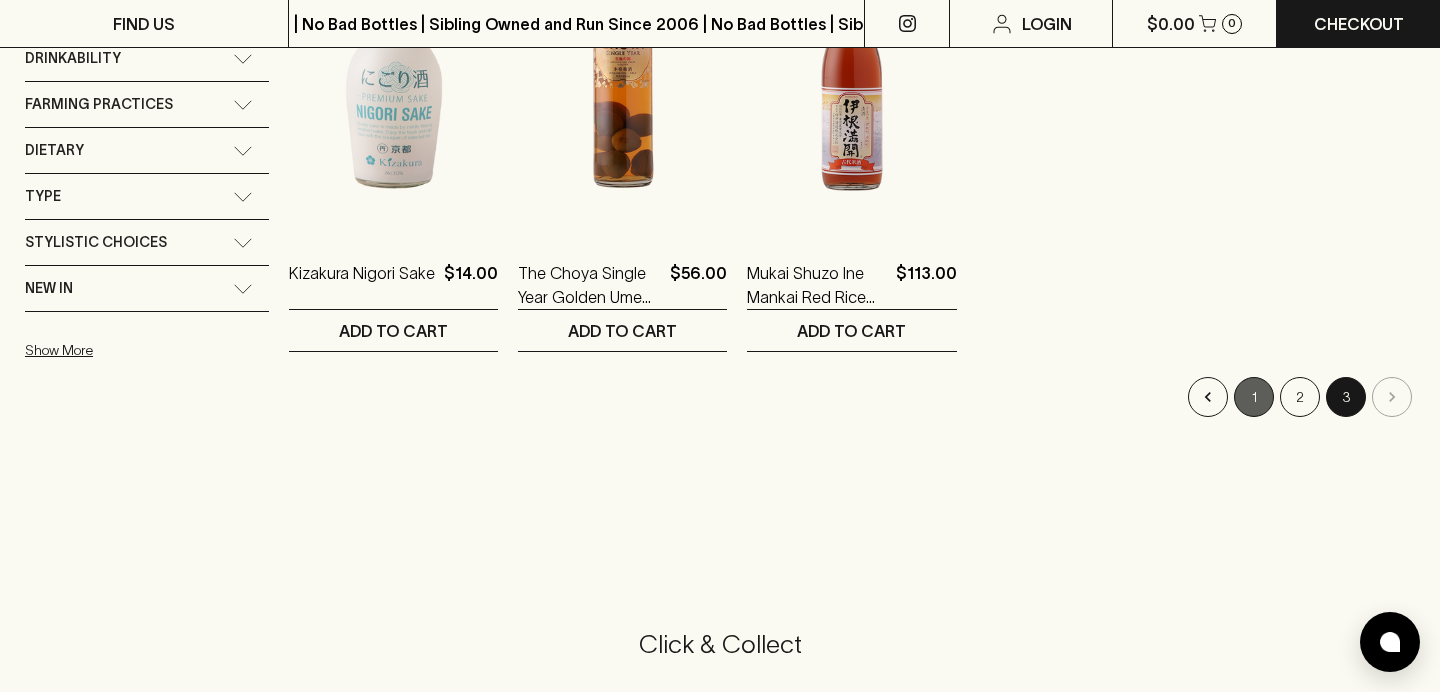 click on "1" at bounding box center (1254, 397) 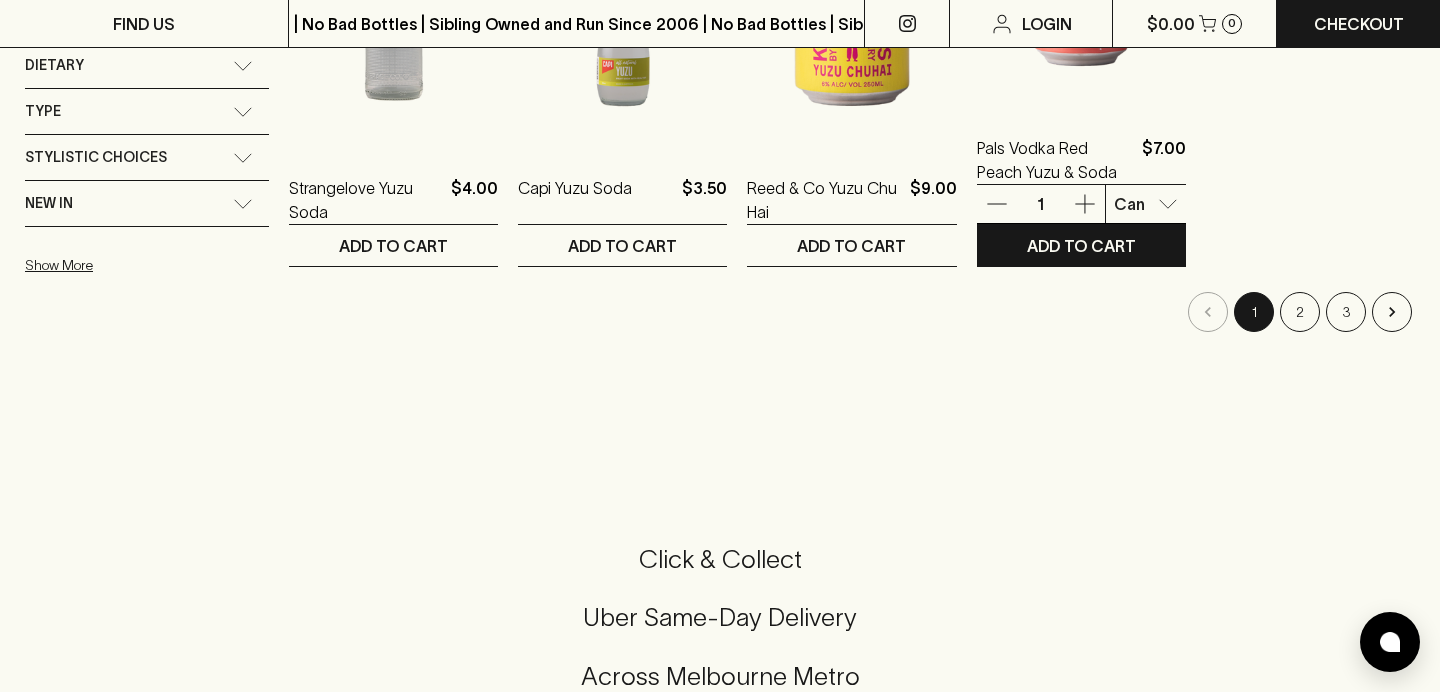 scroll, scrollTop: 609, scrollLeft: 0, axis: vertical 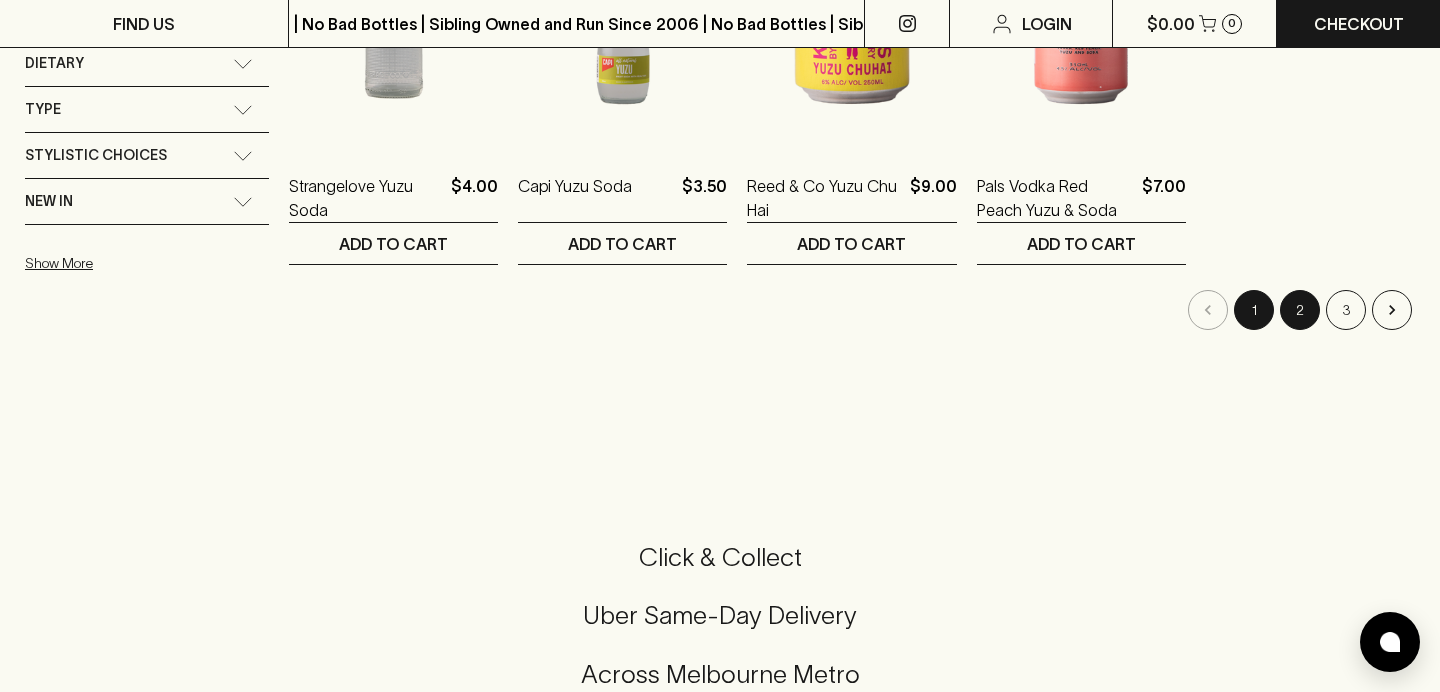 click on "2" at bounding box center (1300, 310) 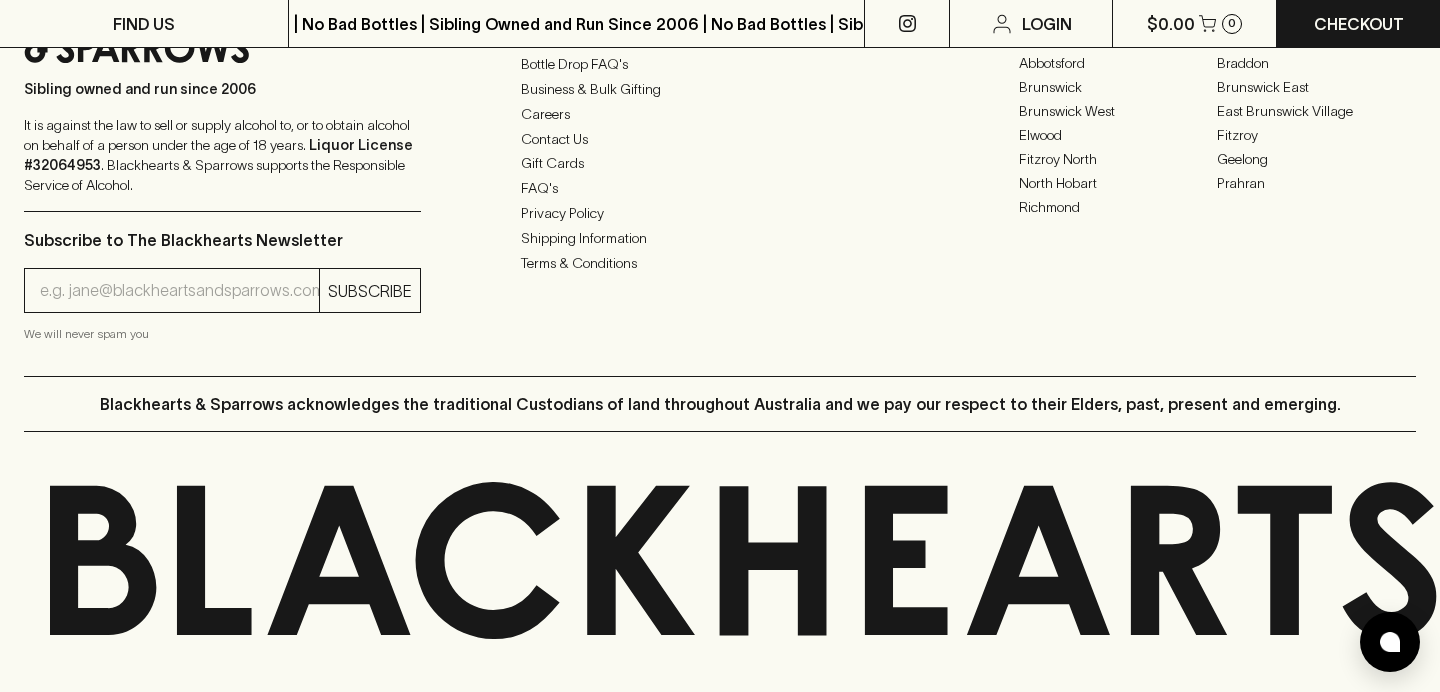 scroll, scrollTop: 1435, scrollLeft: 0, axis: vertical 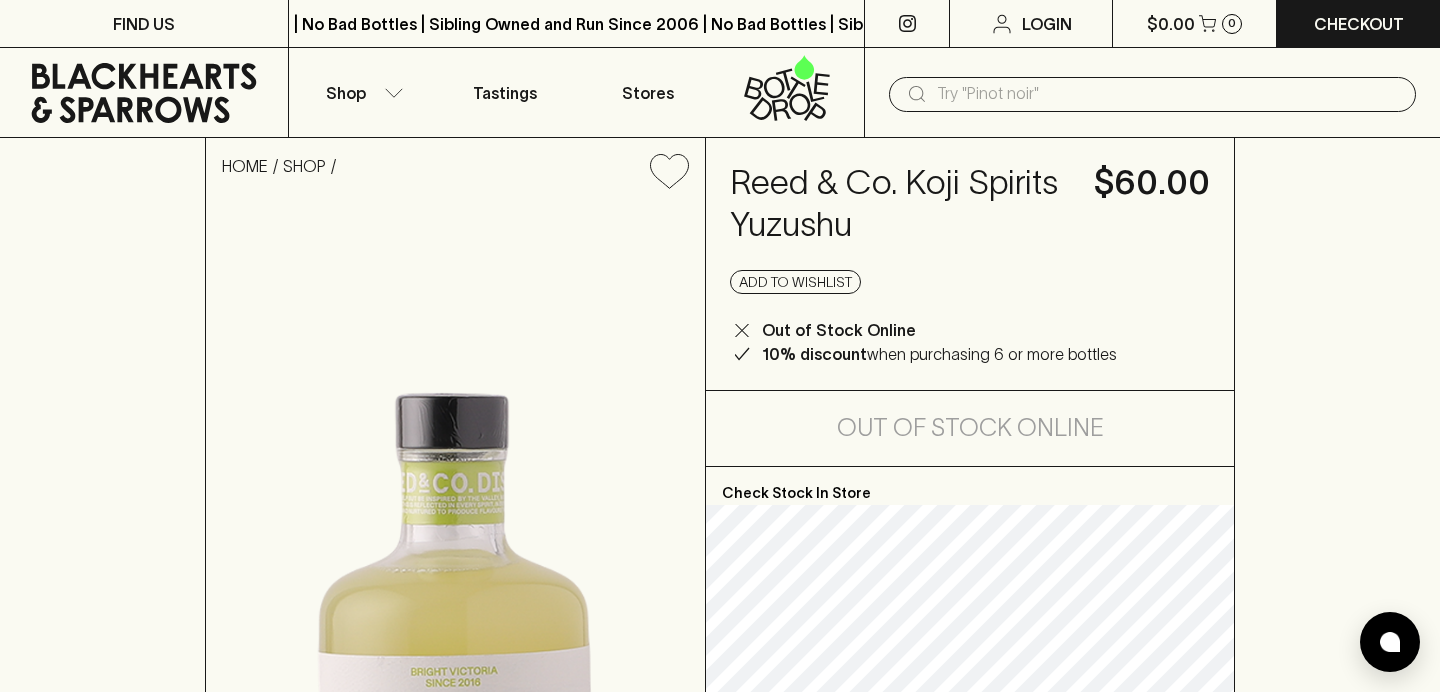 click at bounding box center [1168, 94] 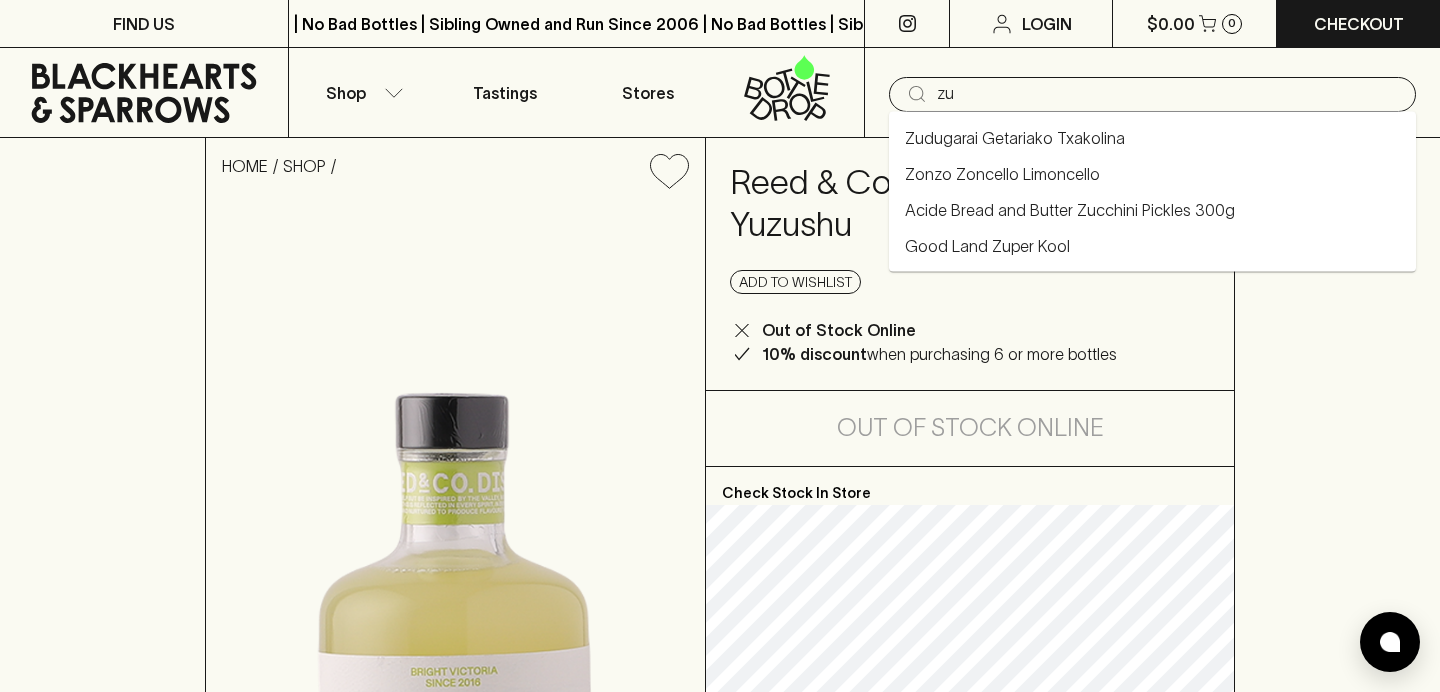 type on "z" 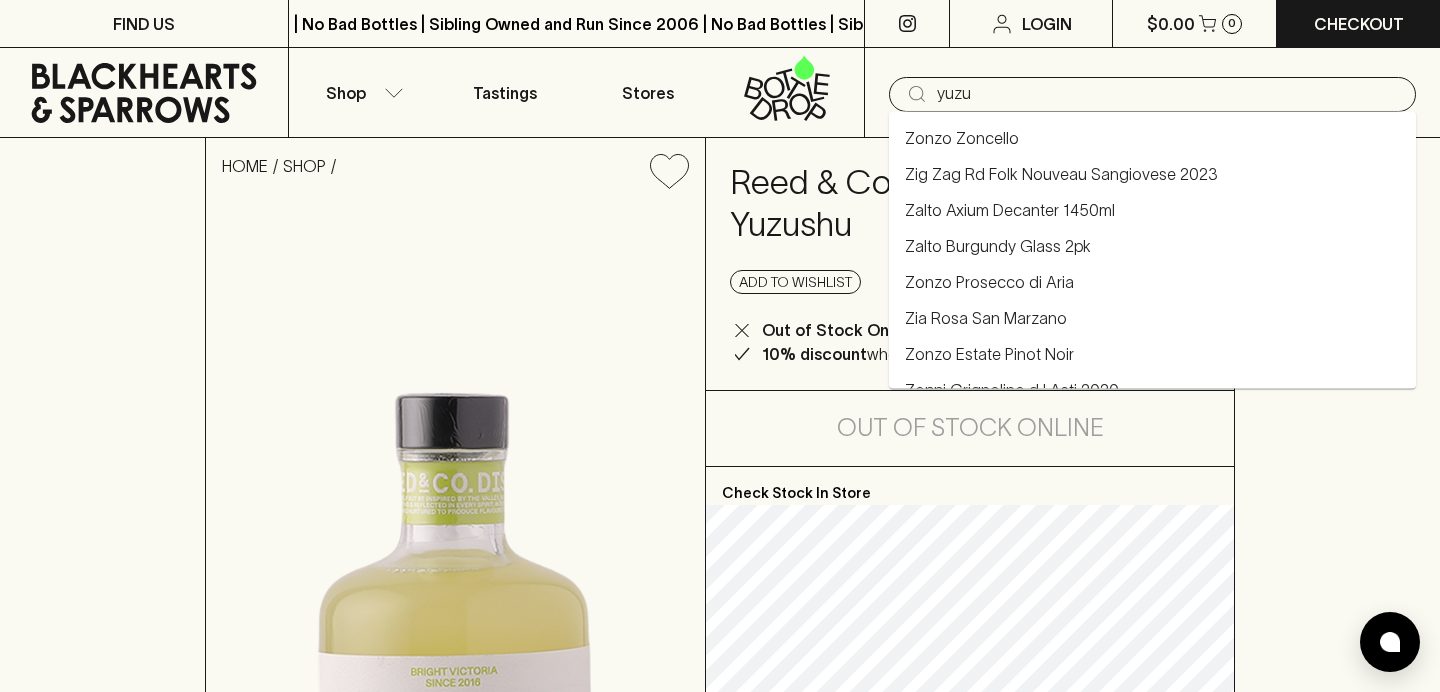 type on "yuzu" 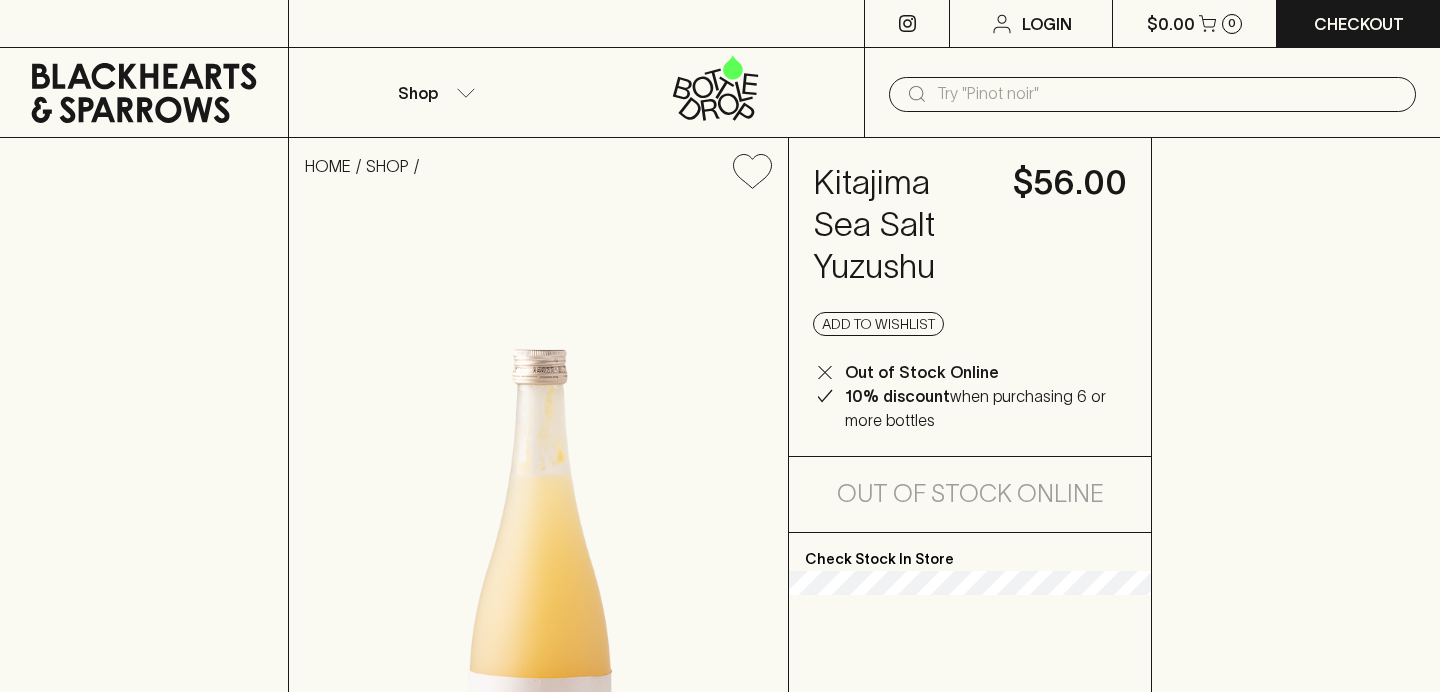 scroll, scrollTop: 0, scrollLeft: 0, axis: both 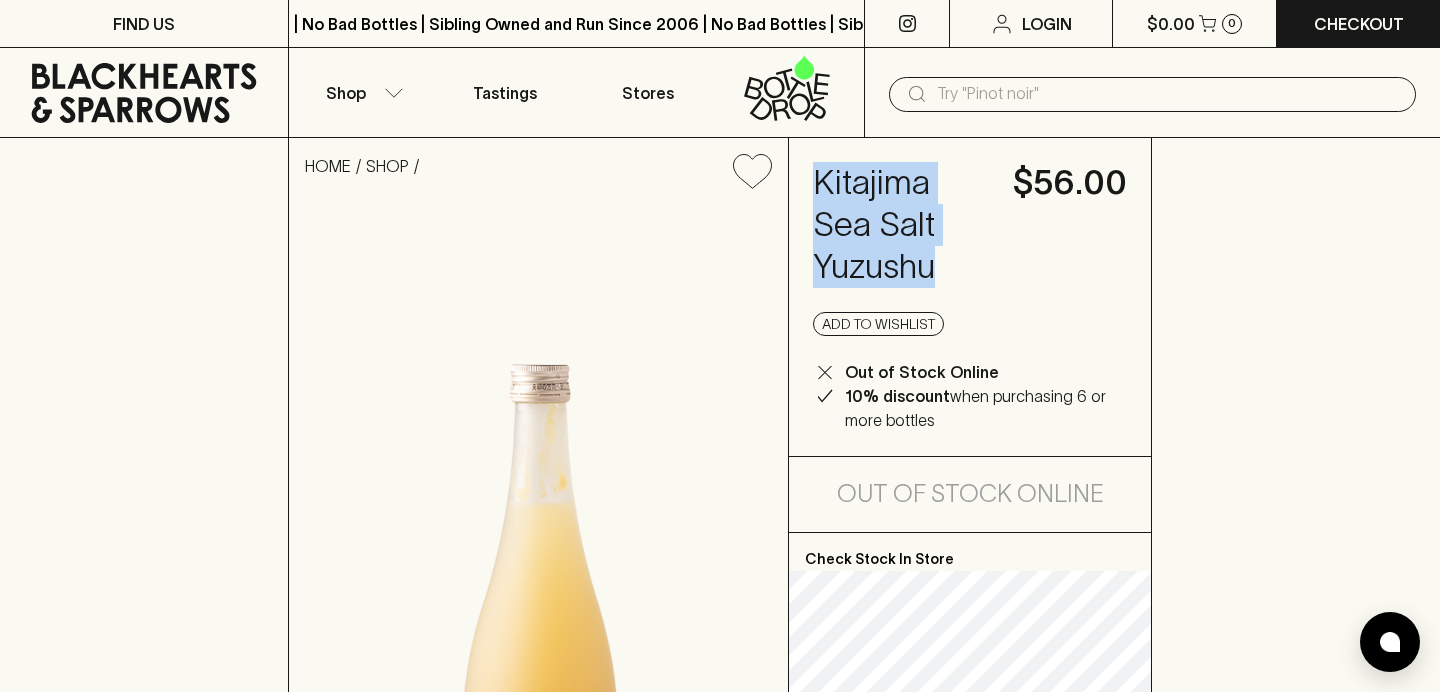 drag, startPoint x: 948, startPoint y: 272, endPoint x: 812, endPoint y: 176, distance: 166.46922 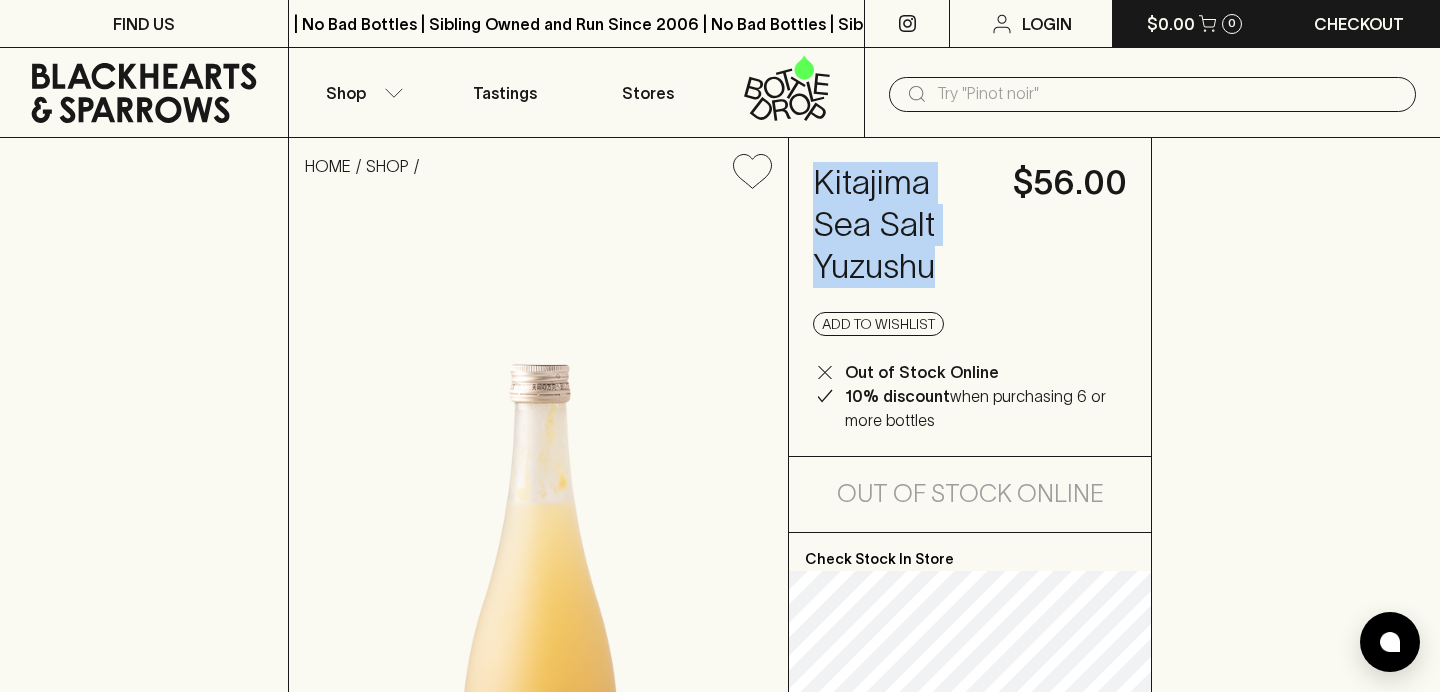 copy on "Kitajima Sea Salt Yuzushu" 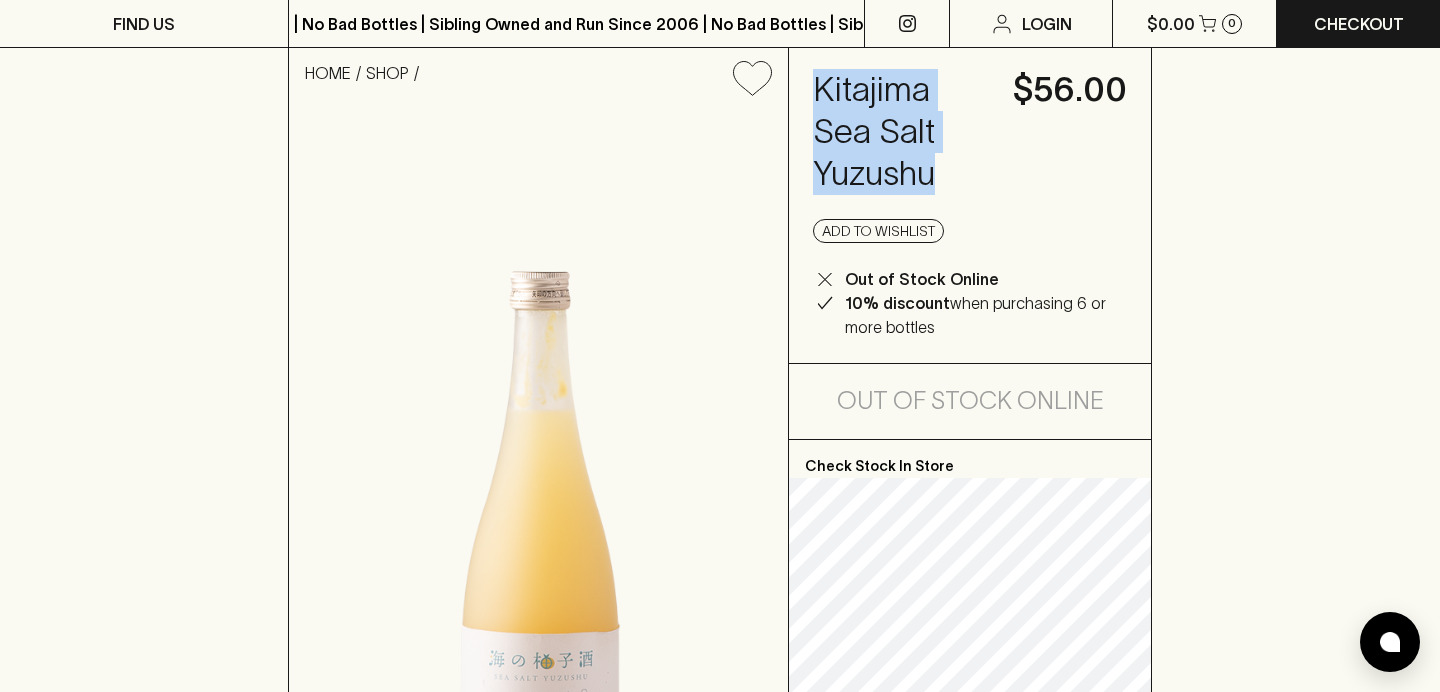 scroll, scrollTop: 262, scrollLeft: 0, axis: vertical 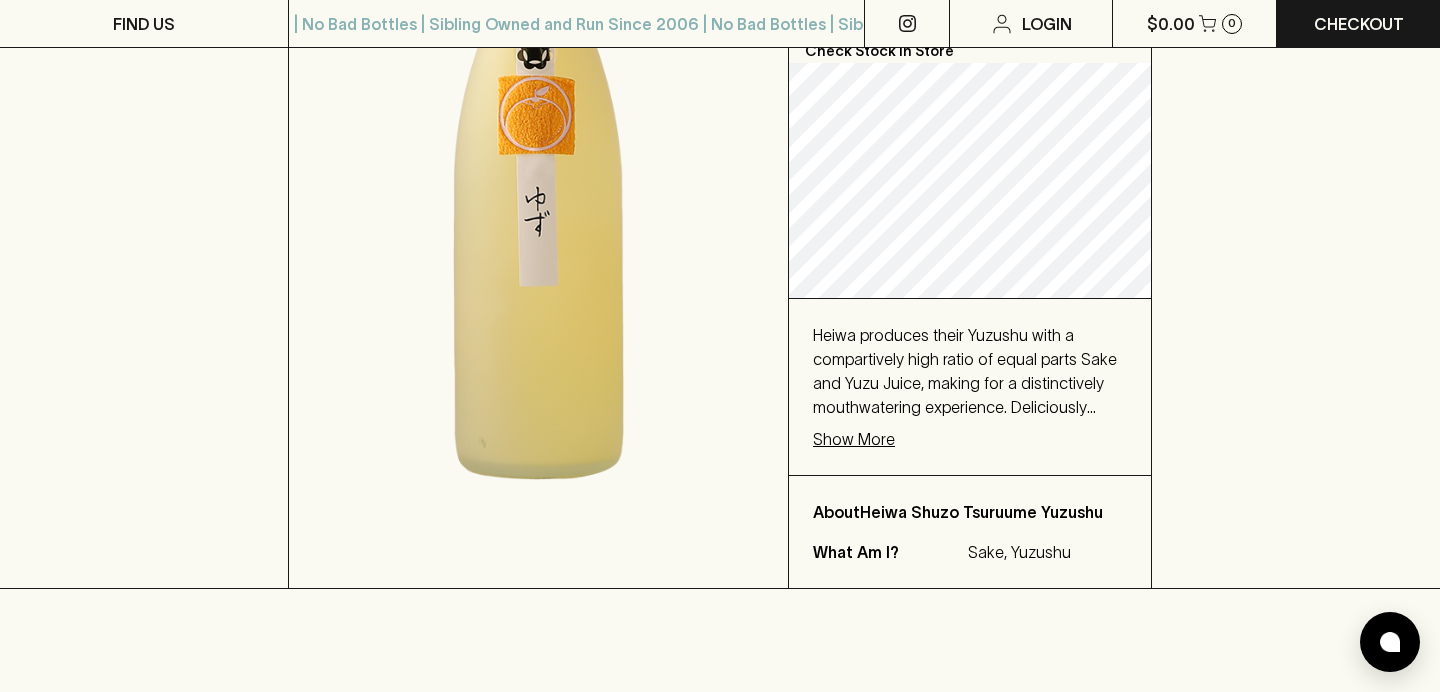 click on "Show More" at bounding box center (854, 439) 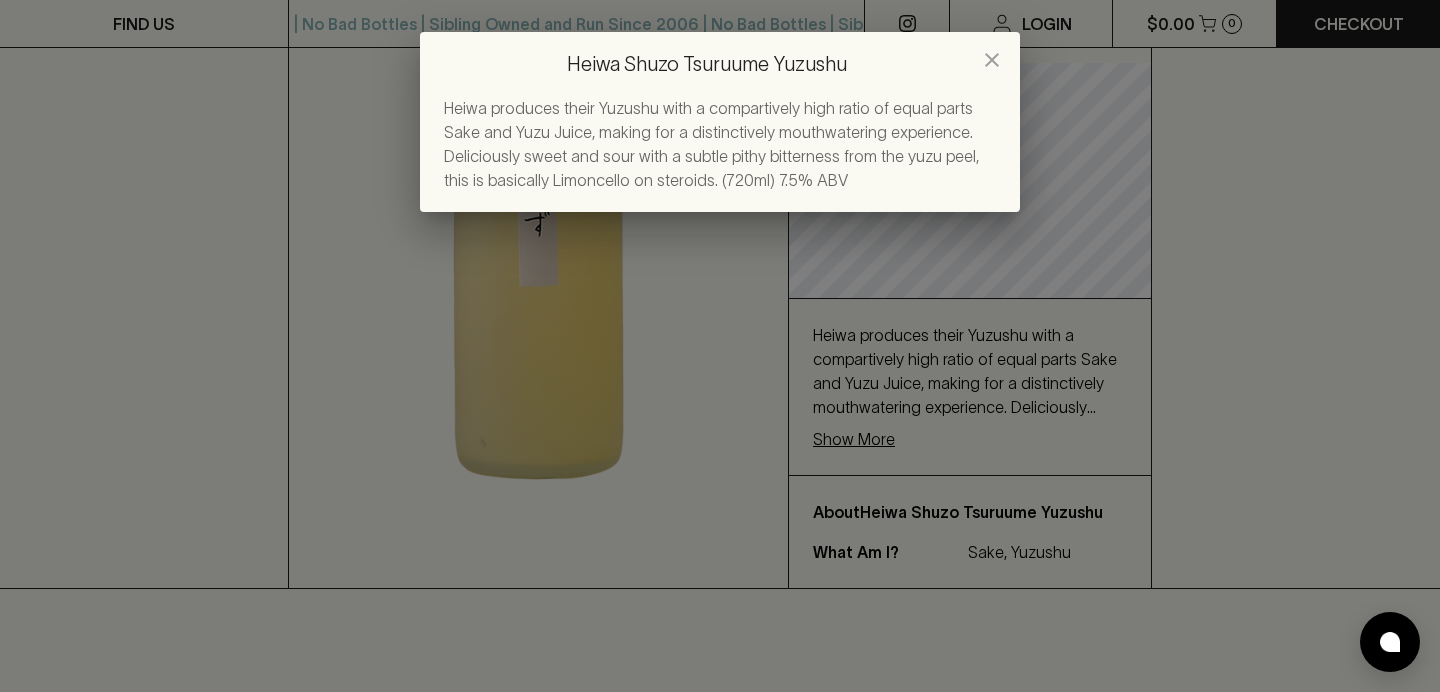 click on "Heiwa produces their Yuzushu with a compartively high ratio of equal parts Sake and Yuzu Juice, making for a distinctively mouthwatering experience. Deliciously sweet and sour with a subtle pithy bitterness from the yuzu peel, this is basically Limoncello on steroids. (720ml) 7.5% ABV" at bounding box center (711, 144) 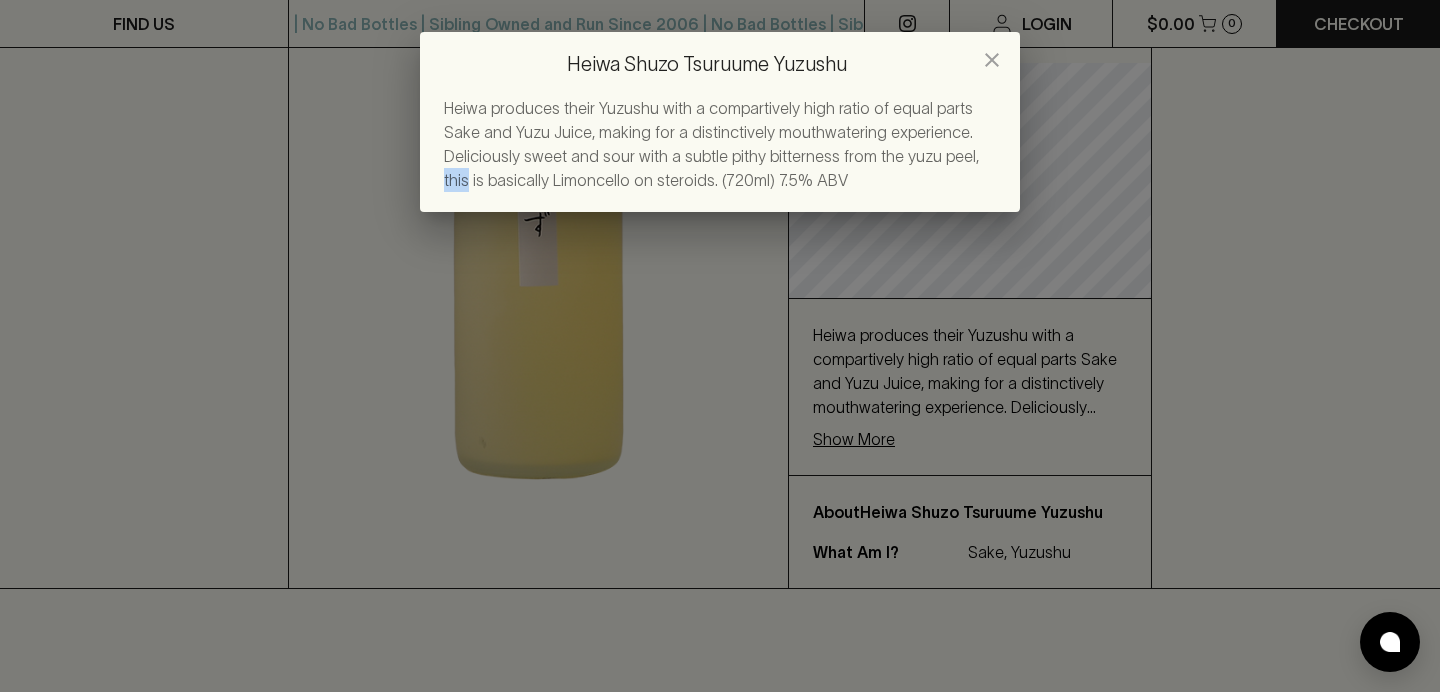 click on "Heiwa produces their Yuzushu with a compartively high ratio of equal parts Sake and Yuzu Juice, making for a distinctively mouthwatering experience. Deliciously sweet and sour with a subtle pithy bitterness from the yuzu peel, this is basically Limoncello on steroids. (720ml) 7.5% ABV" at bounding box center (711, 144) 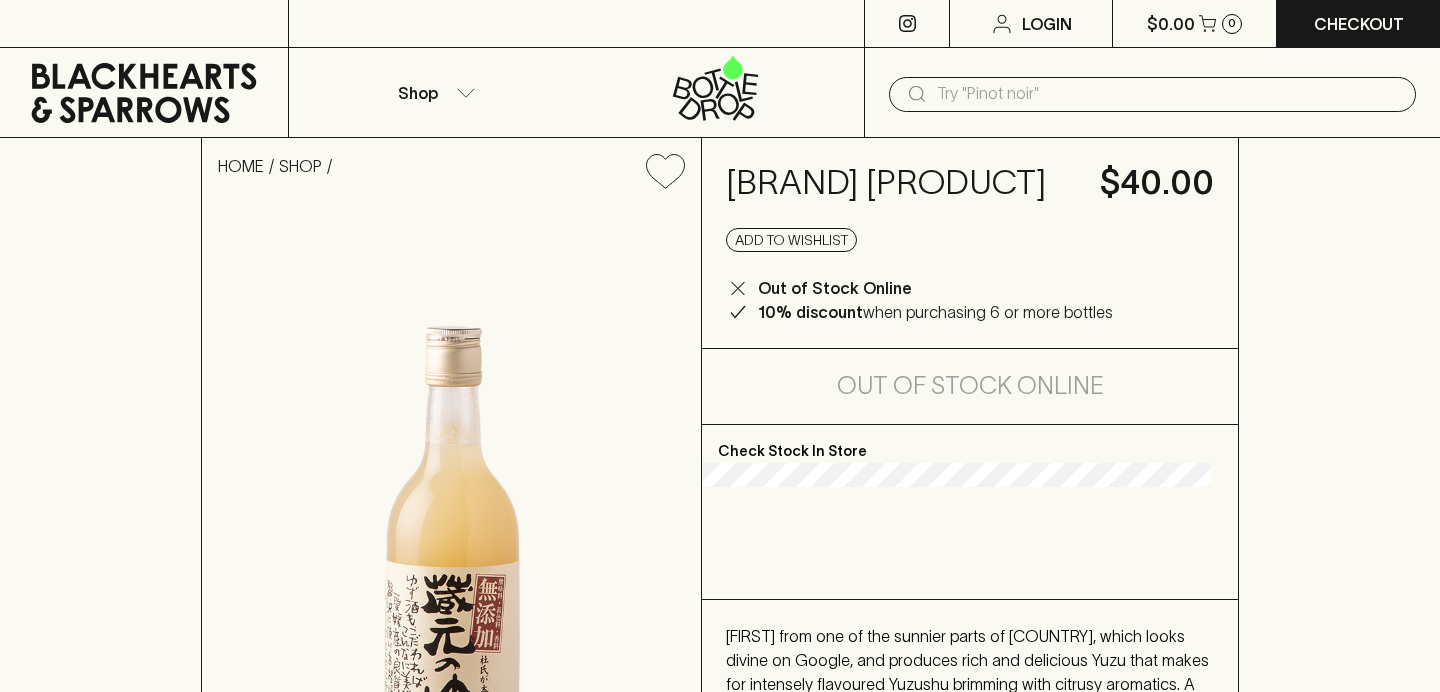 scroll, scrollTop: 0, scrollLeft: 0, axis: both 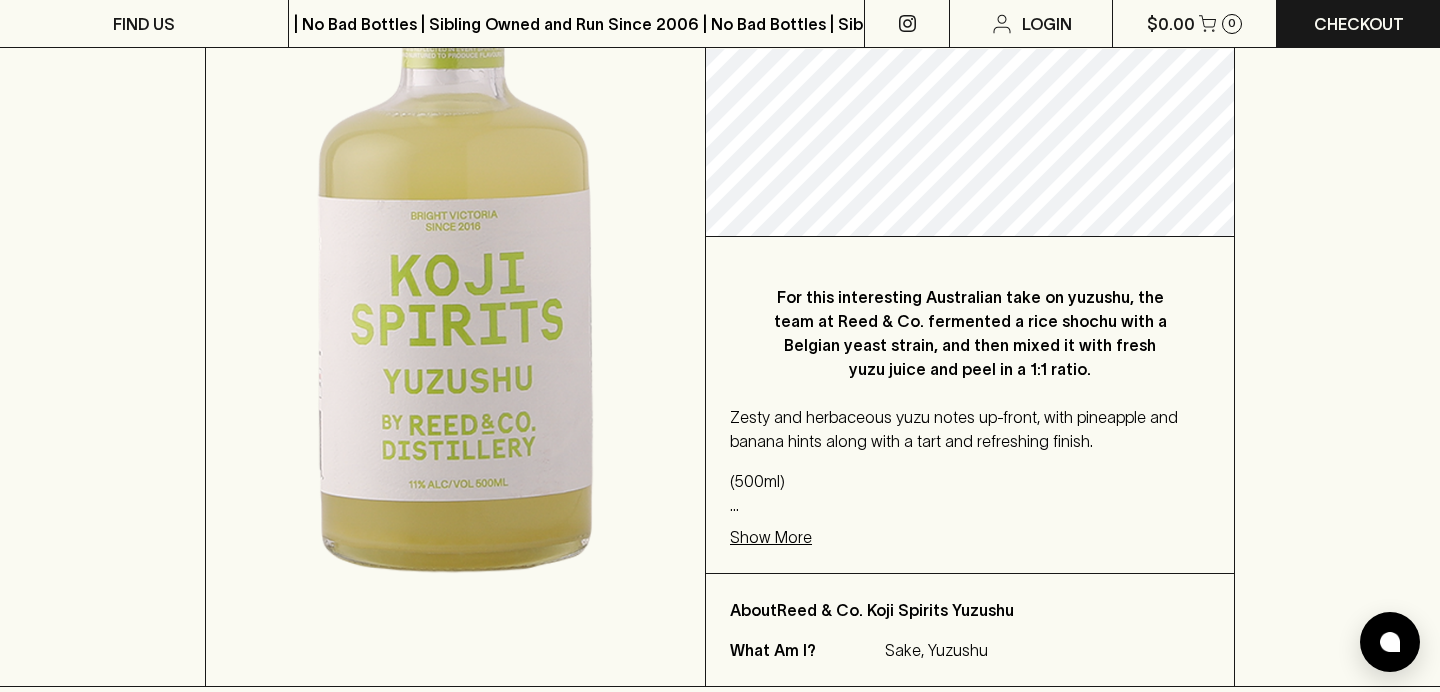 click on "(500ml)
11.0% ABV" at bounding box center (970, 493) 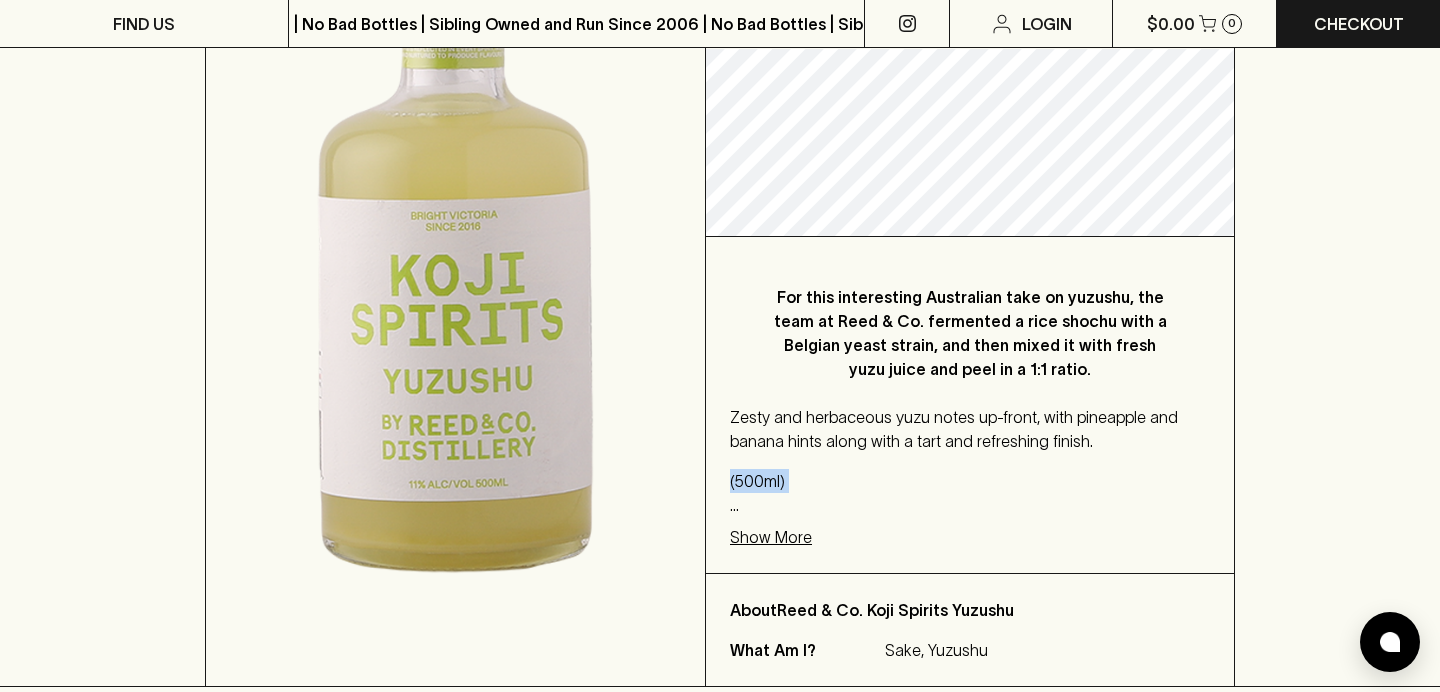 click on "For this interesting Australian take on yuzushu, the team at Reed & Co. fermented a rice shochu with a Belgian yeast strain, and then mixed it with fresh yuzu juice and peel in a 1:1 ratio. Zesty and herbaceous yuzu notes up-front, with pineapple and banana hints along with a tart and refreshing finish. ([VOLUME]ml)
[PERCENTAGE]% ABV Show More" at bounding box center (970, 405) 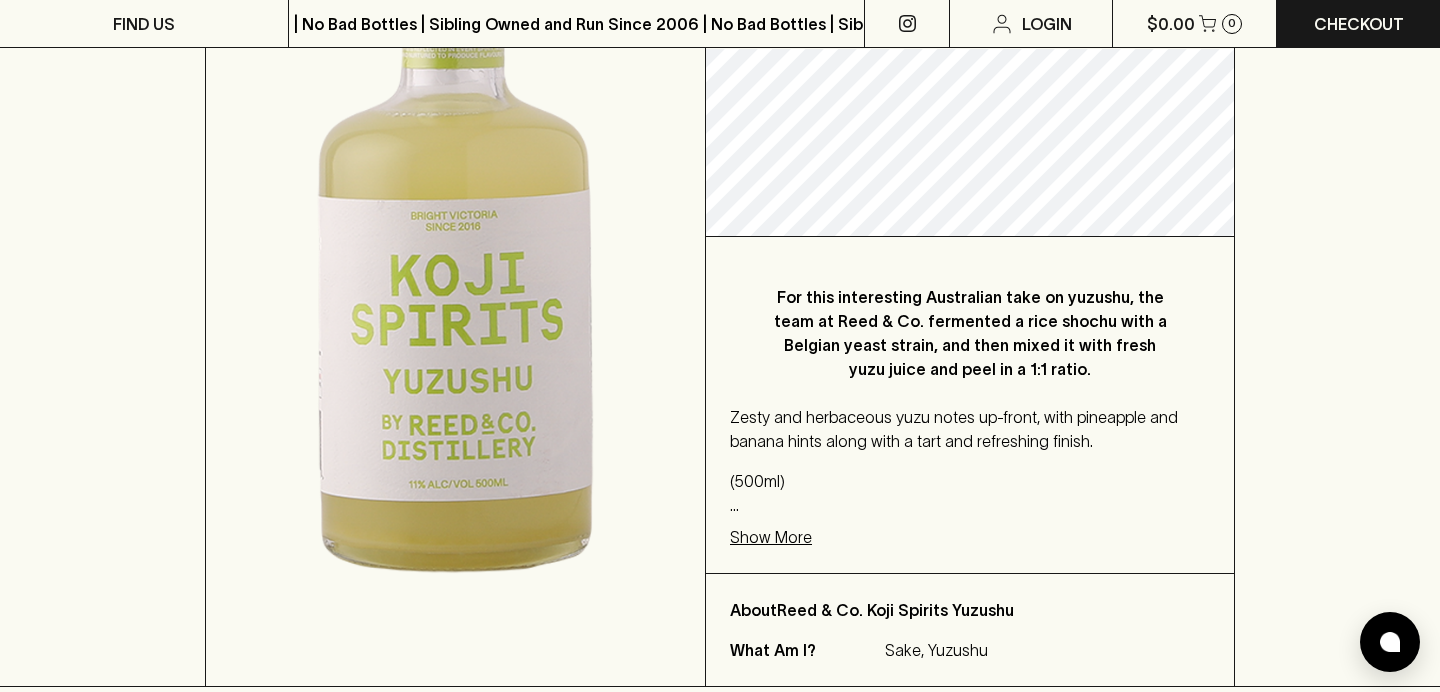 click on "Show More" at bounding box center (771, 537) 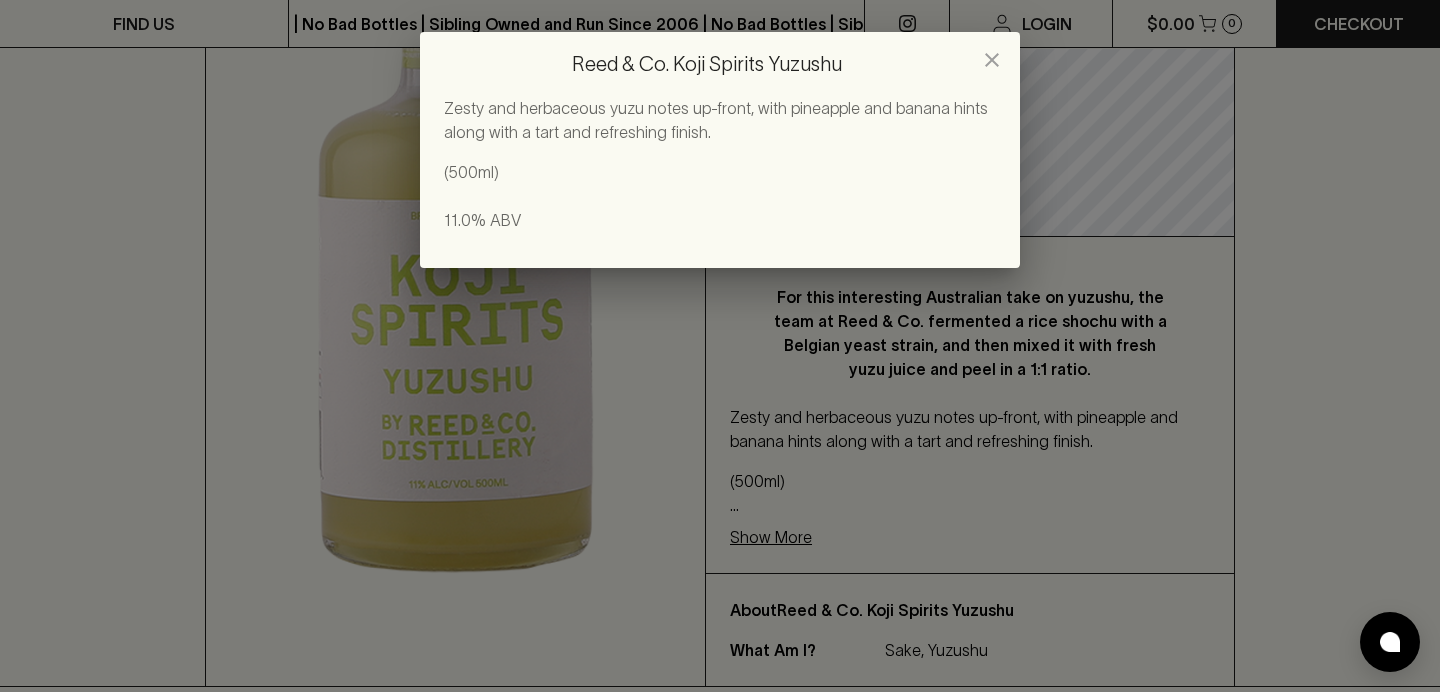 click on "Reed & Co. Koji Spirits Yuzushu Zesty and herbaceous yuzu notes up-front, with pineapple and banana hints along with a tart and refreshing finish. ([VOLUME]ml)
[PERCENTAGE]% ABV" at bounding box center [720, 346] 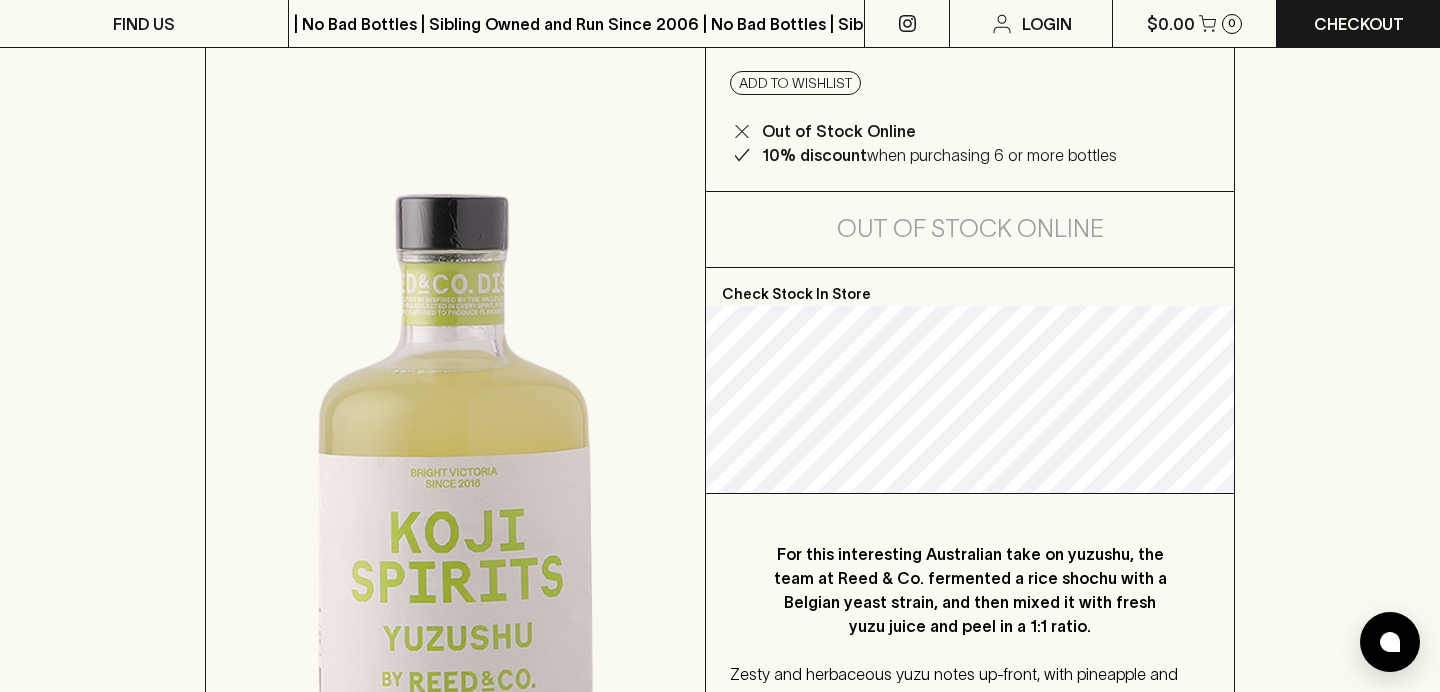 scroll, scrollTop: 0, scrollLeft: 0, axis: both 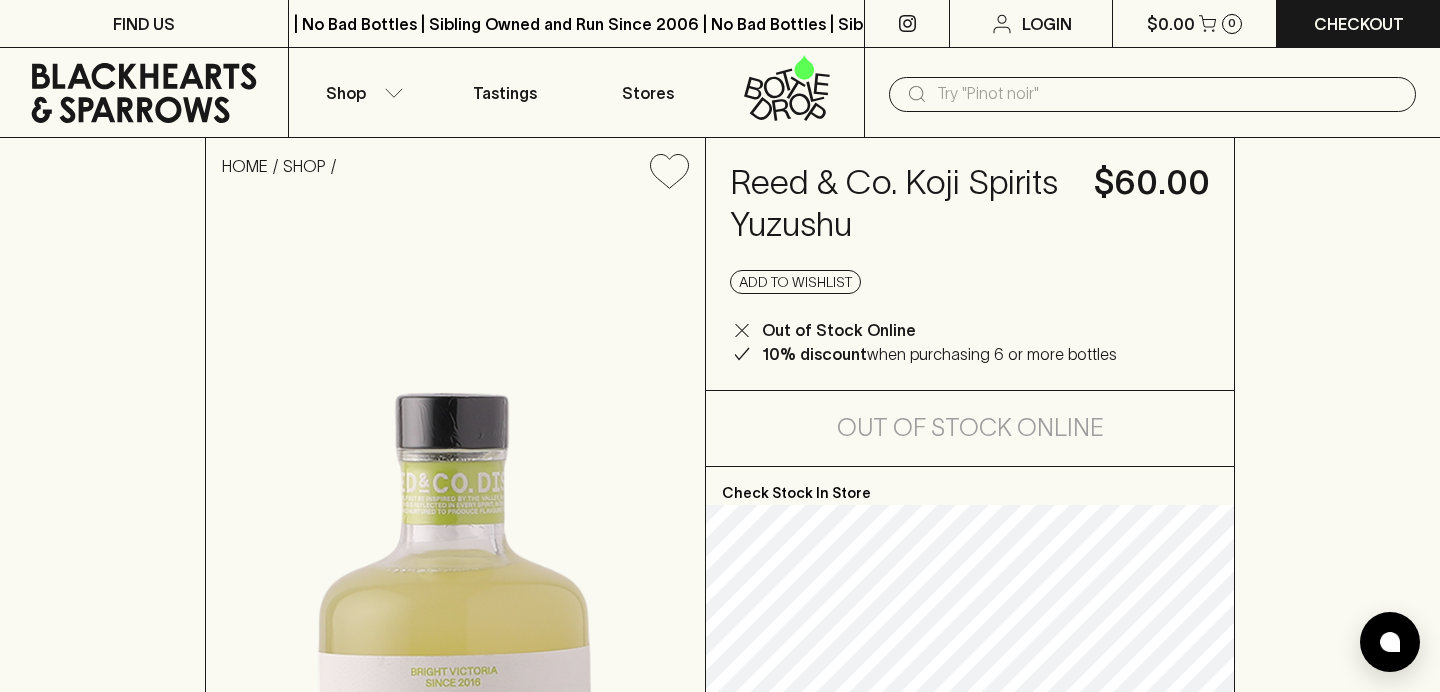 click on "Out of Stock Online" at bounding box center [839, 330] 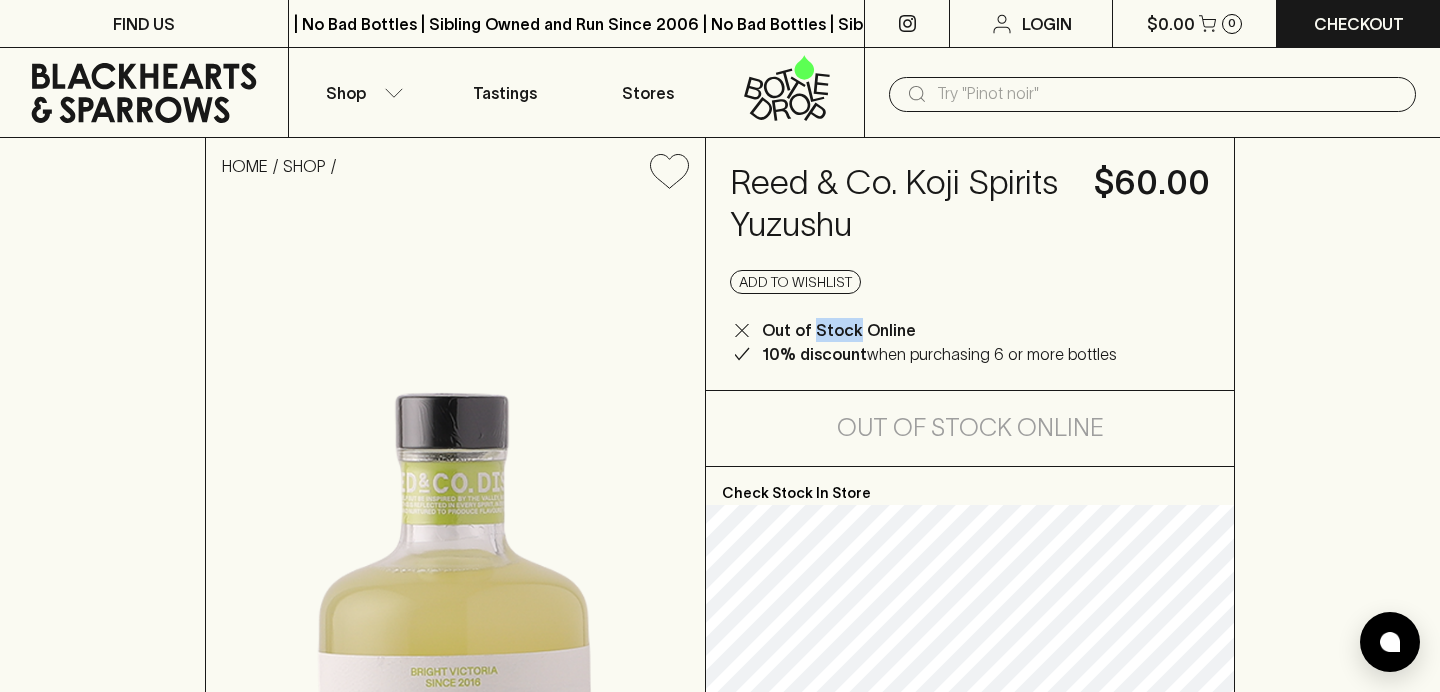 click on "Out of Stock Online" at bounding box center (839, 330) 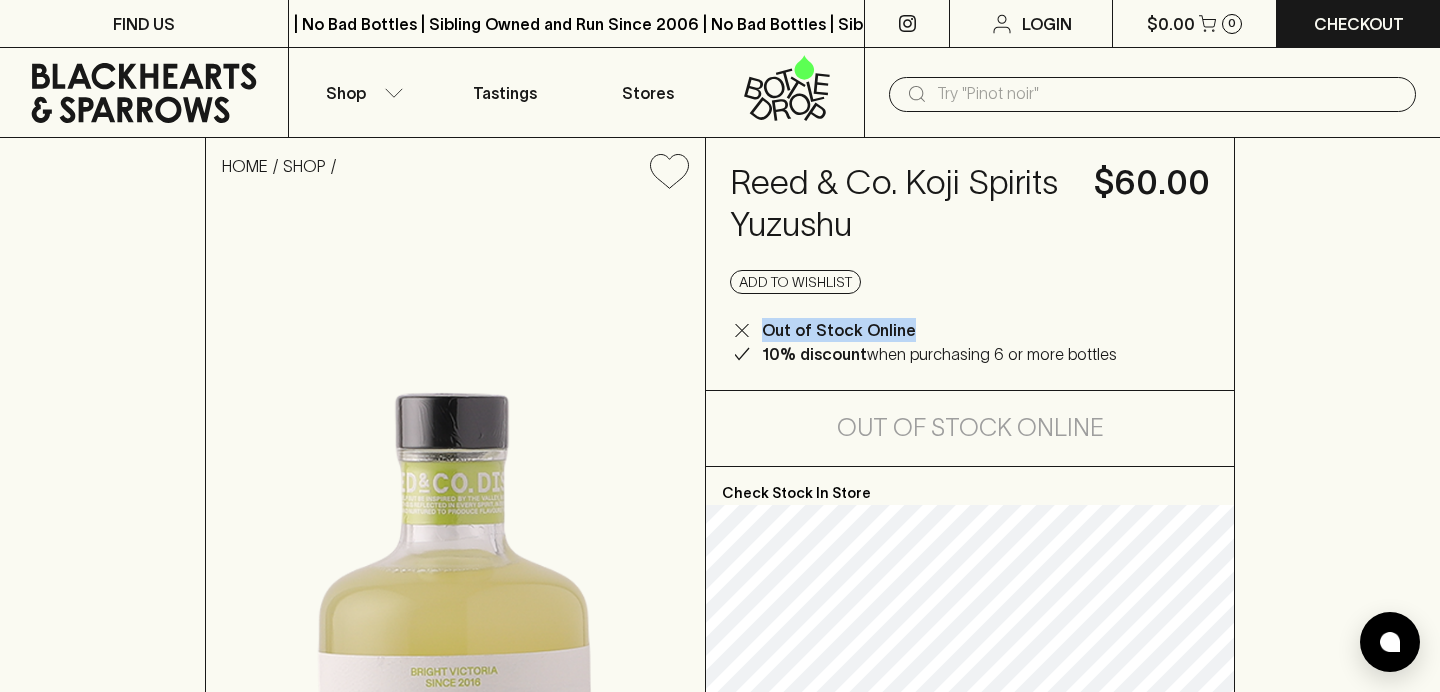click on "10% discount  when purchasing 6 or more   bottles" at bounding box center [939, 354] 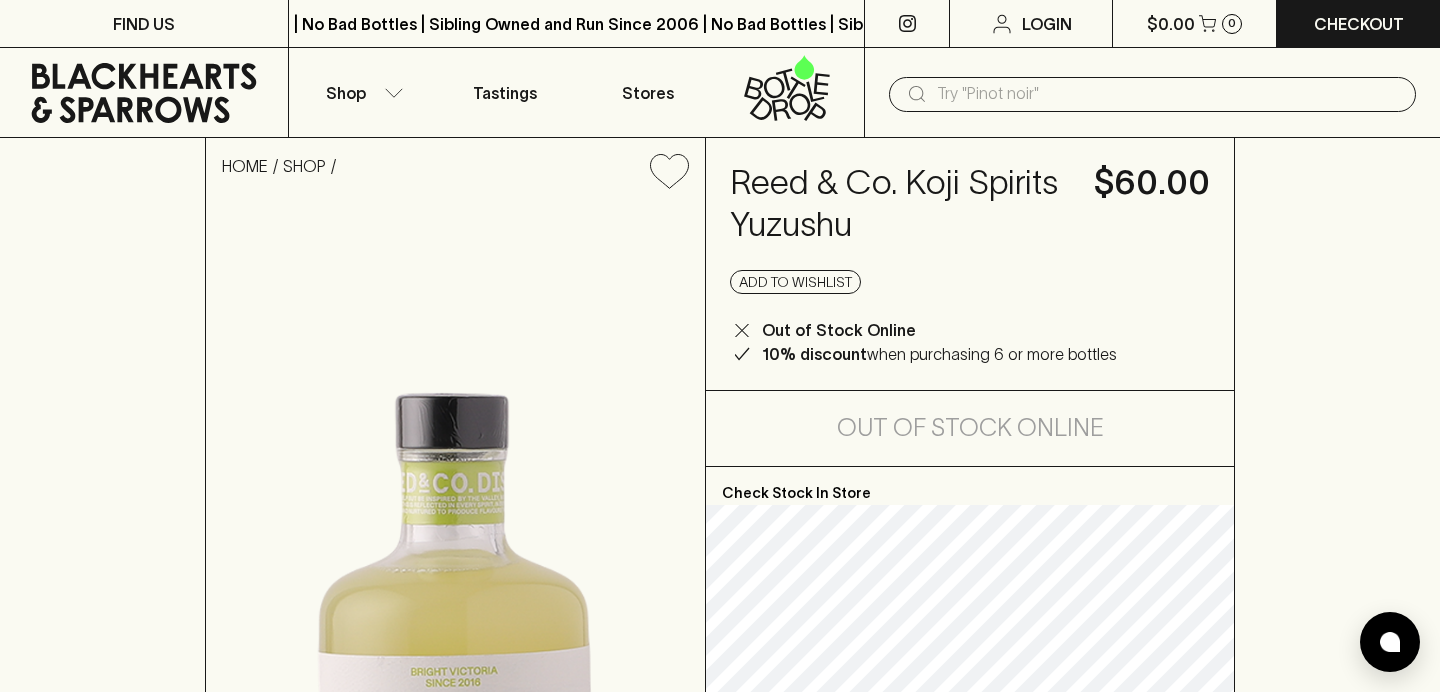 click on "10% discount" at bounding box center (814, 354) 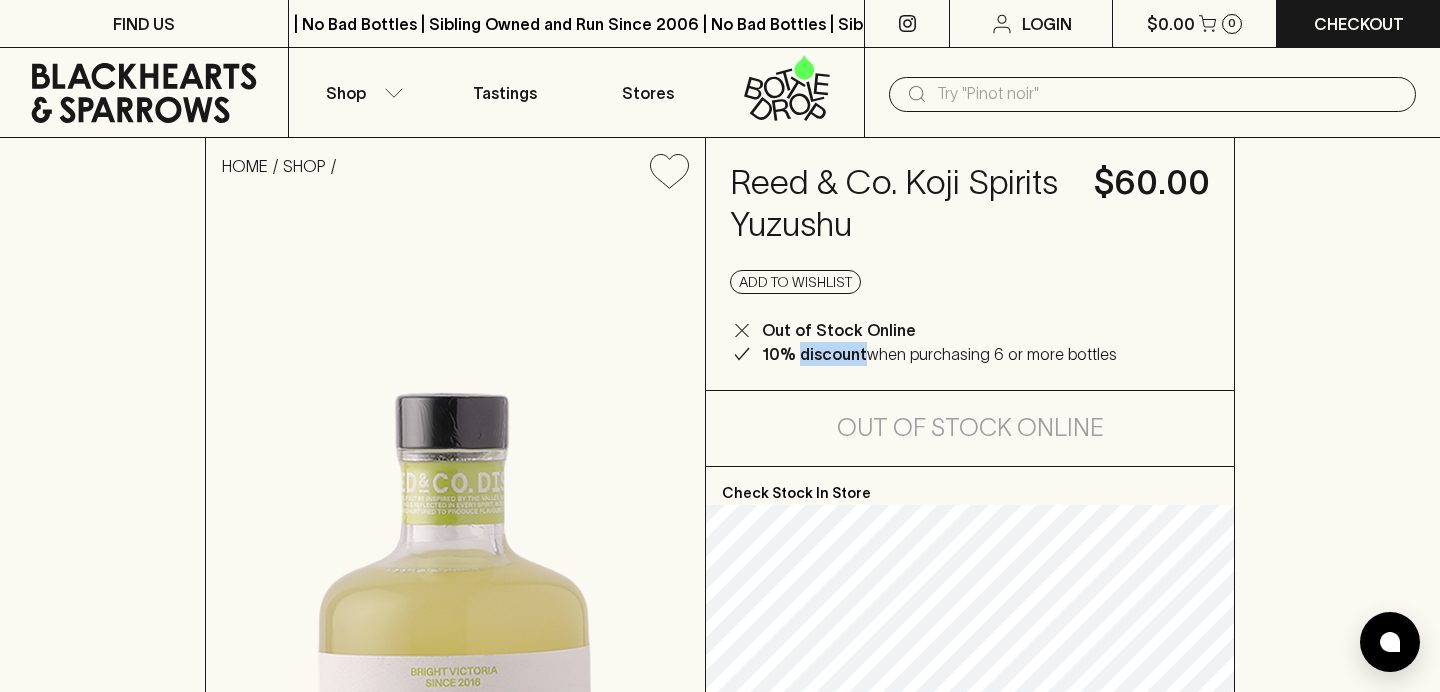 click on "10% discount" at bounding box center [814, 354] 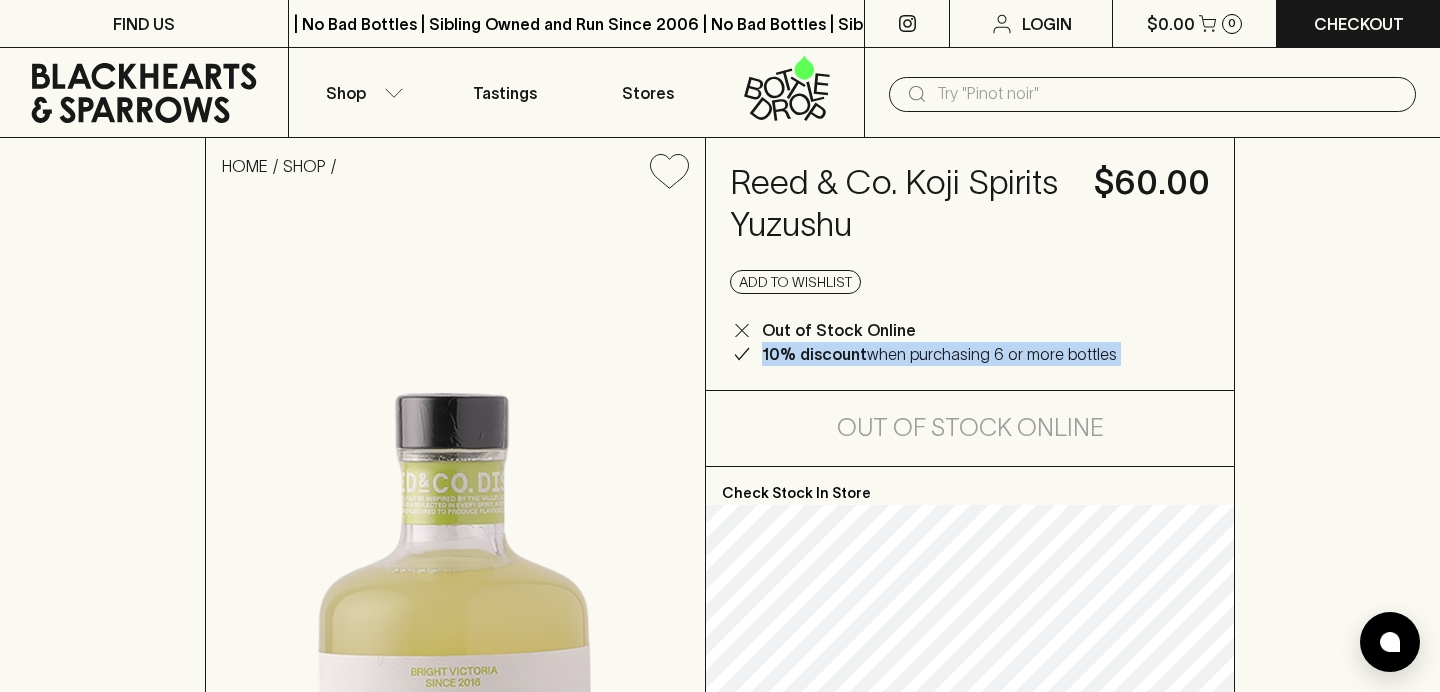 click on "10% discount  when purchasing 6 or more   bottles" at bounding box center (939, 354) 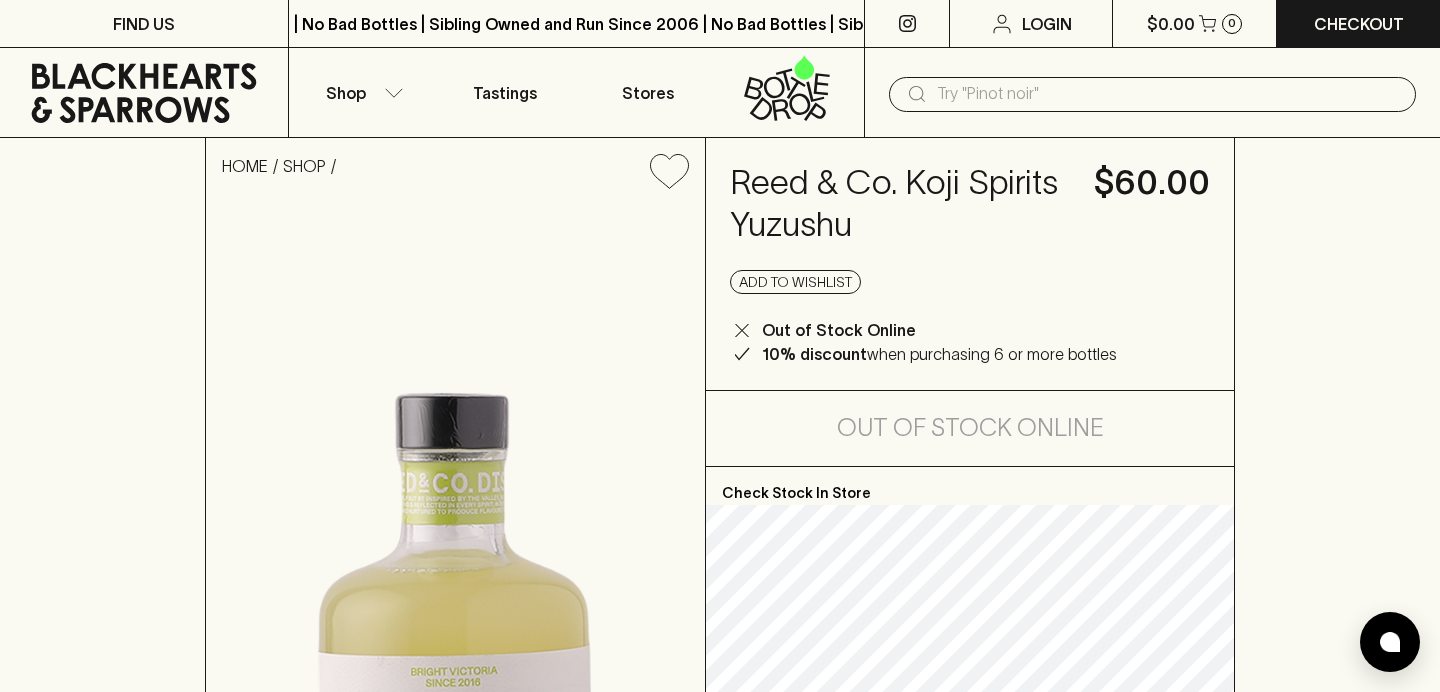 click on "Out of Stock Online" at bounding box center [970, 330] 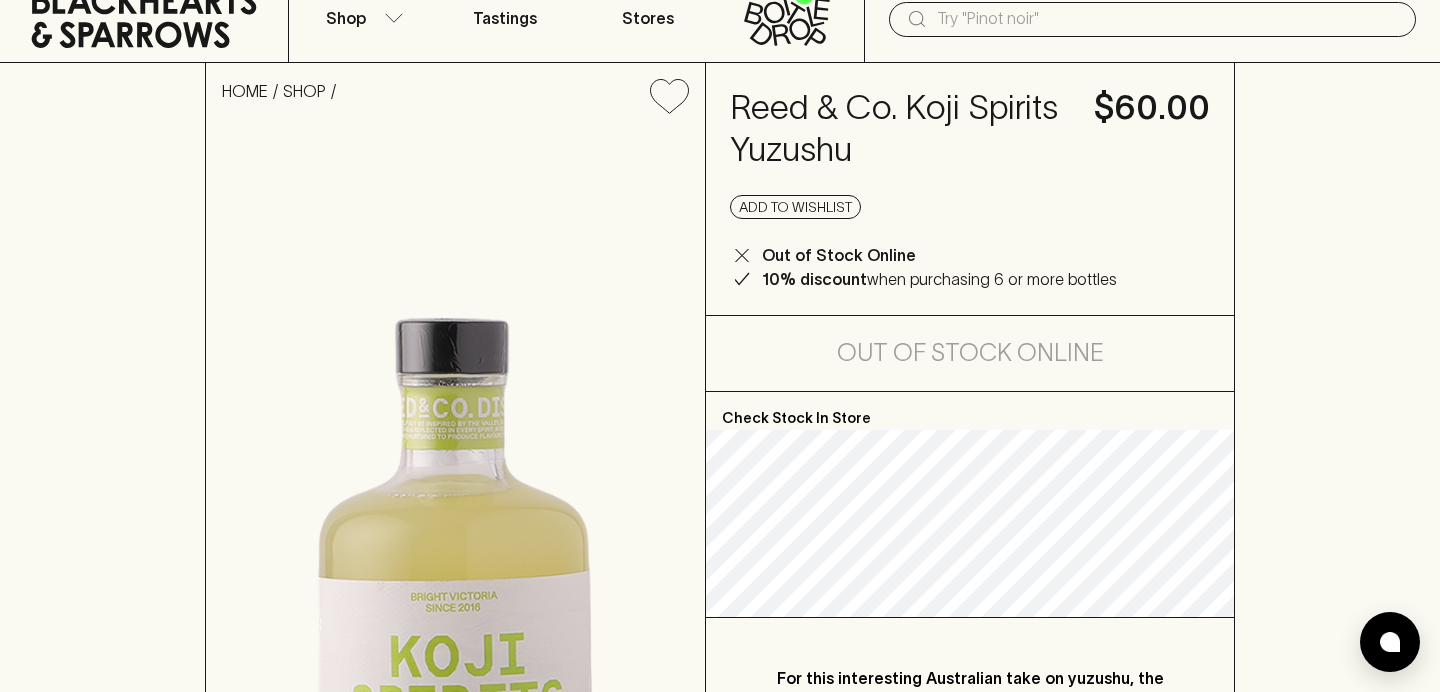 scroll, scrollTop: 0, scrollLeft: 0, axis: both 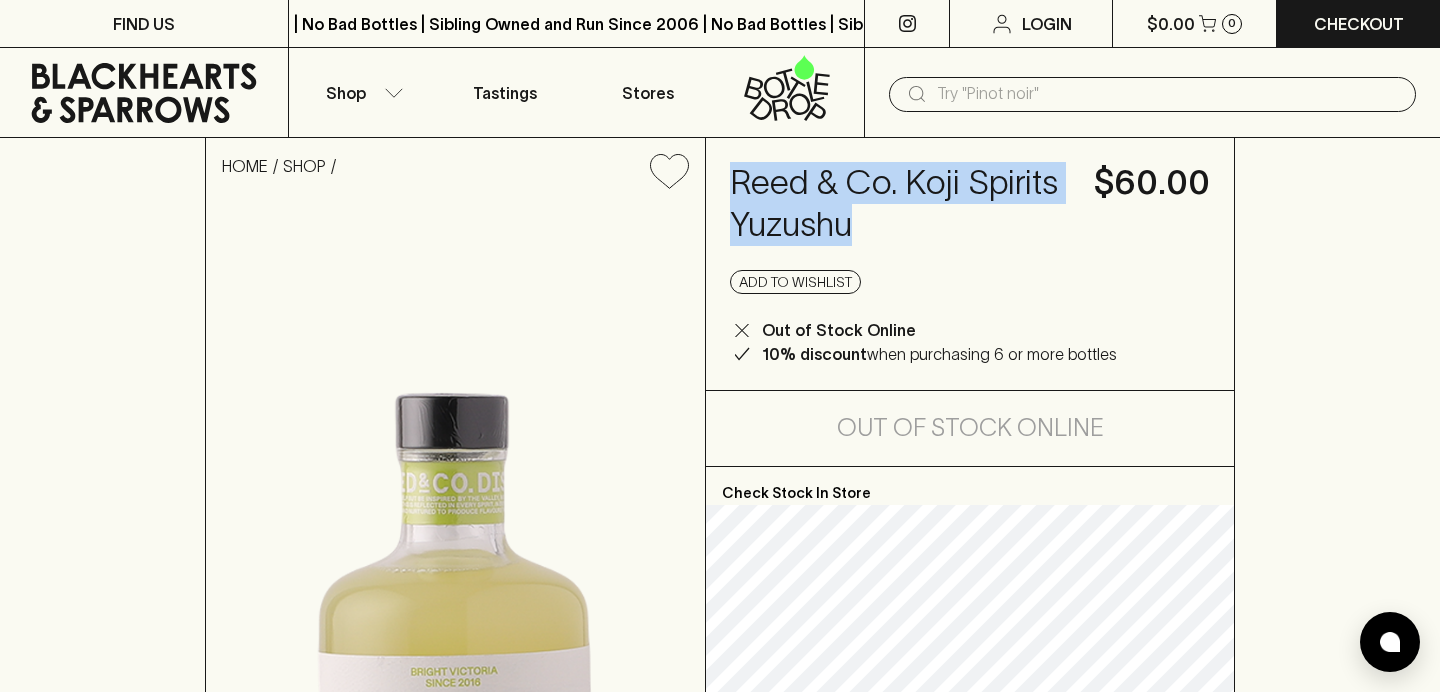 drag, startPoint x: 859, startPoint y: 237, endPoint x: 724, endPoint y: 185, distance: 144.6686 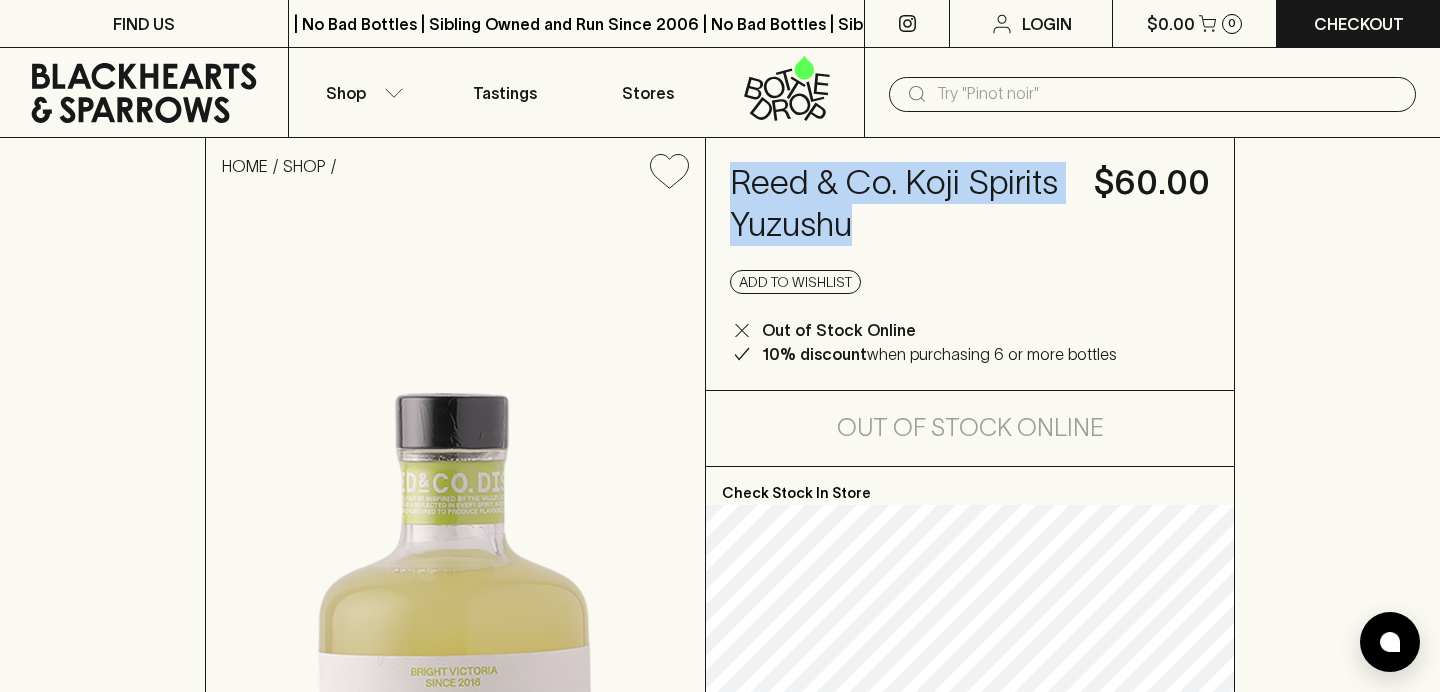 click at bounding box center [1168, 94] 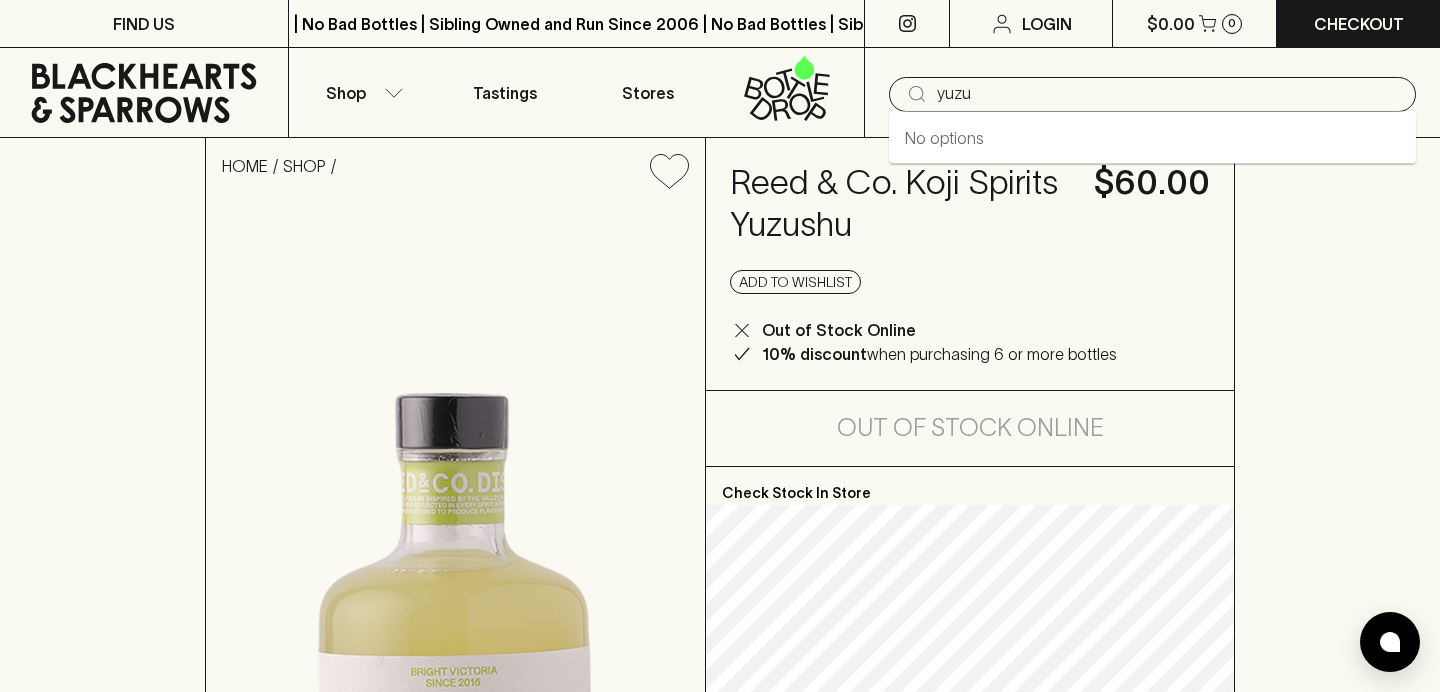 type on "yuzu" 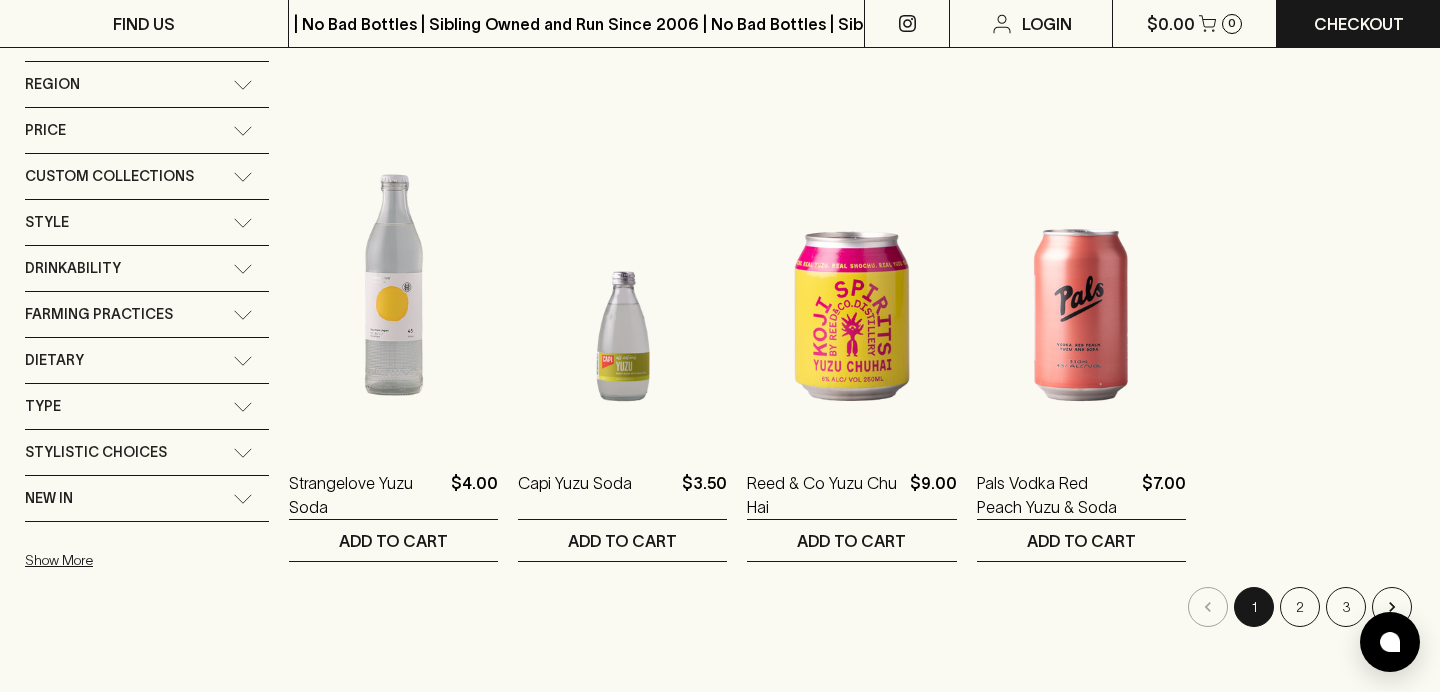 scroll, scrollTop: 329, scrollLeft: 0, axis: vertical 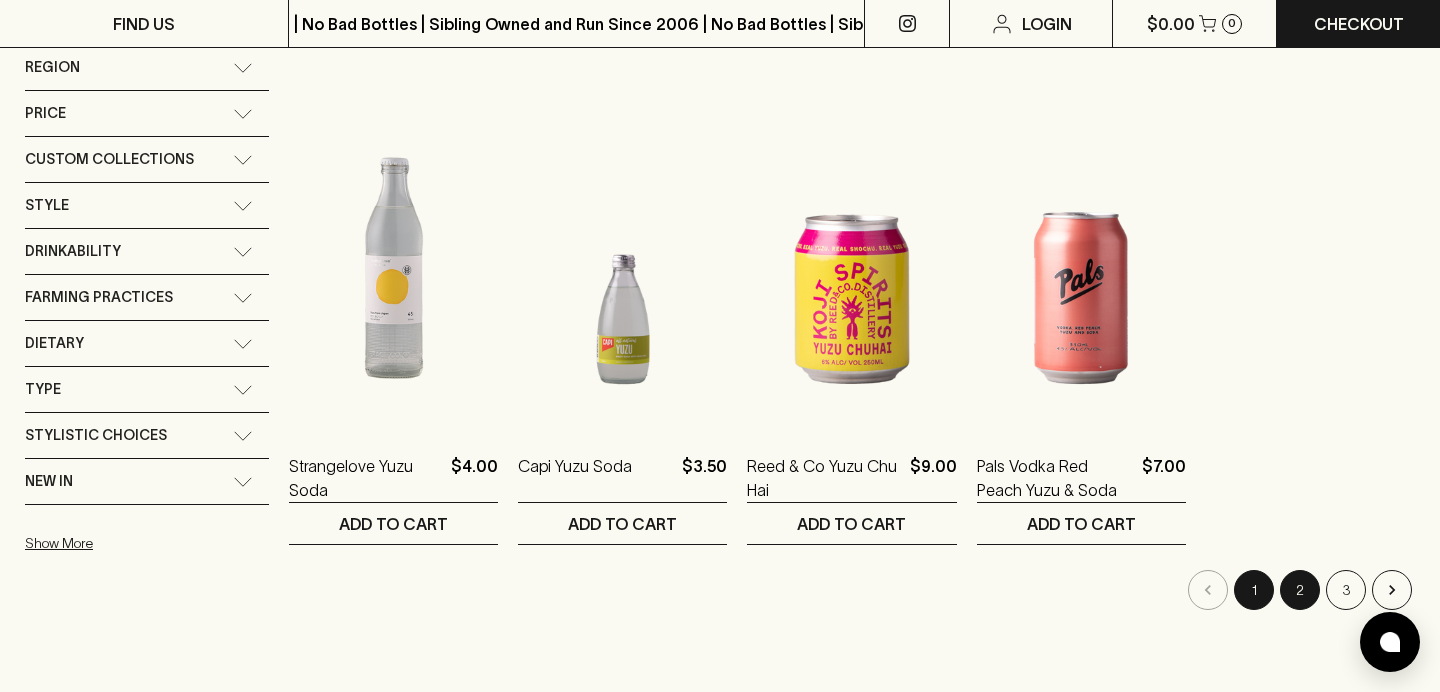 click on "2" at bounding box center (1300, 590) 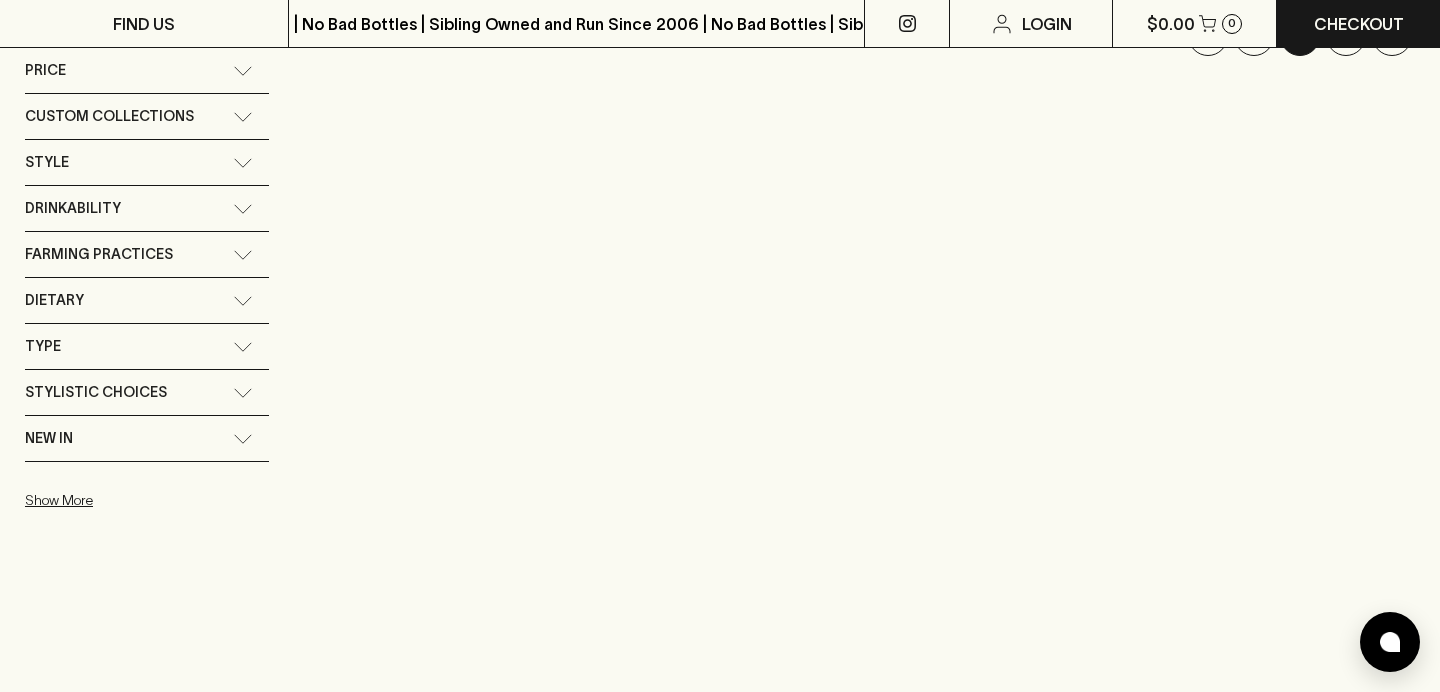 scroll, scrollTop: 14, scrollLeft: 0, axis: vertical 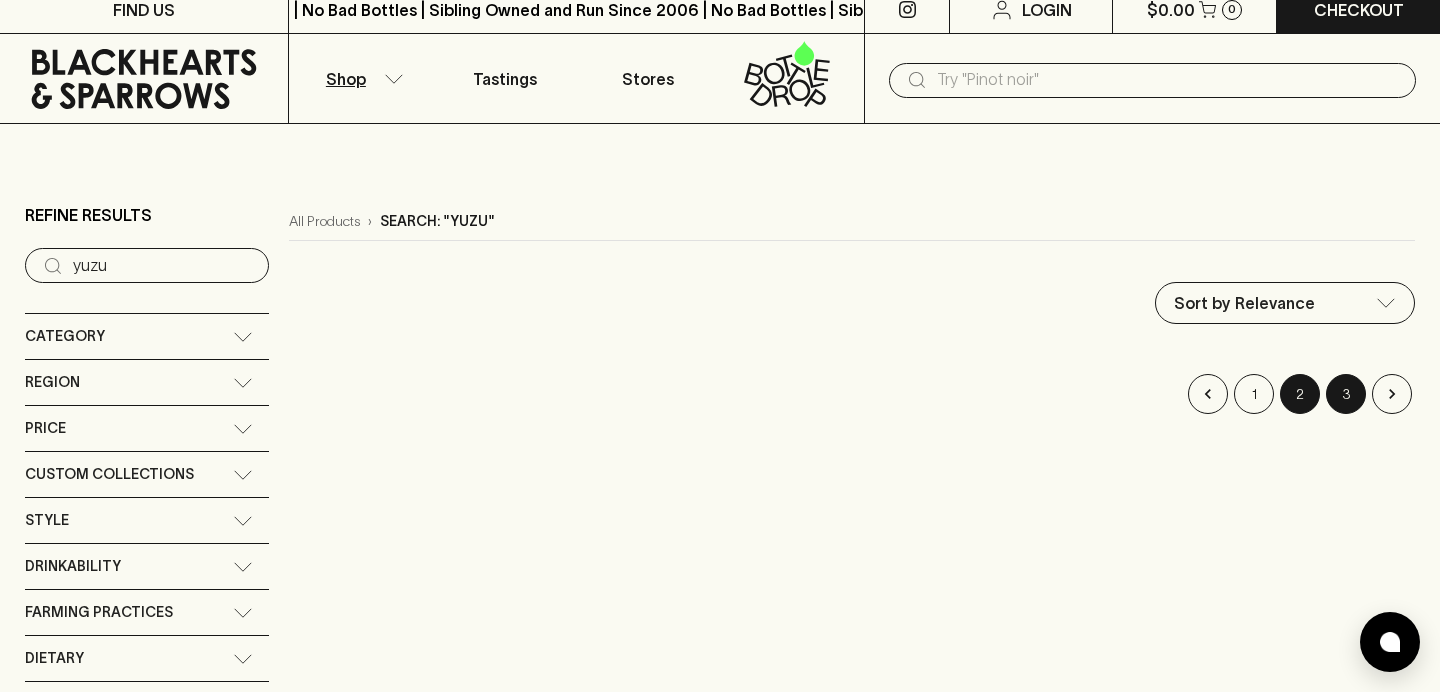 click on "3" at bounding box center (1346, 394) 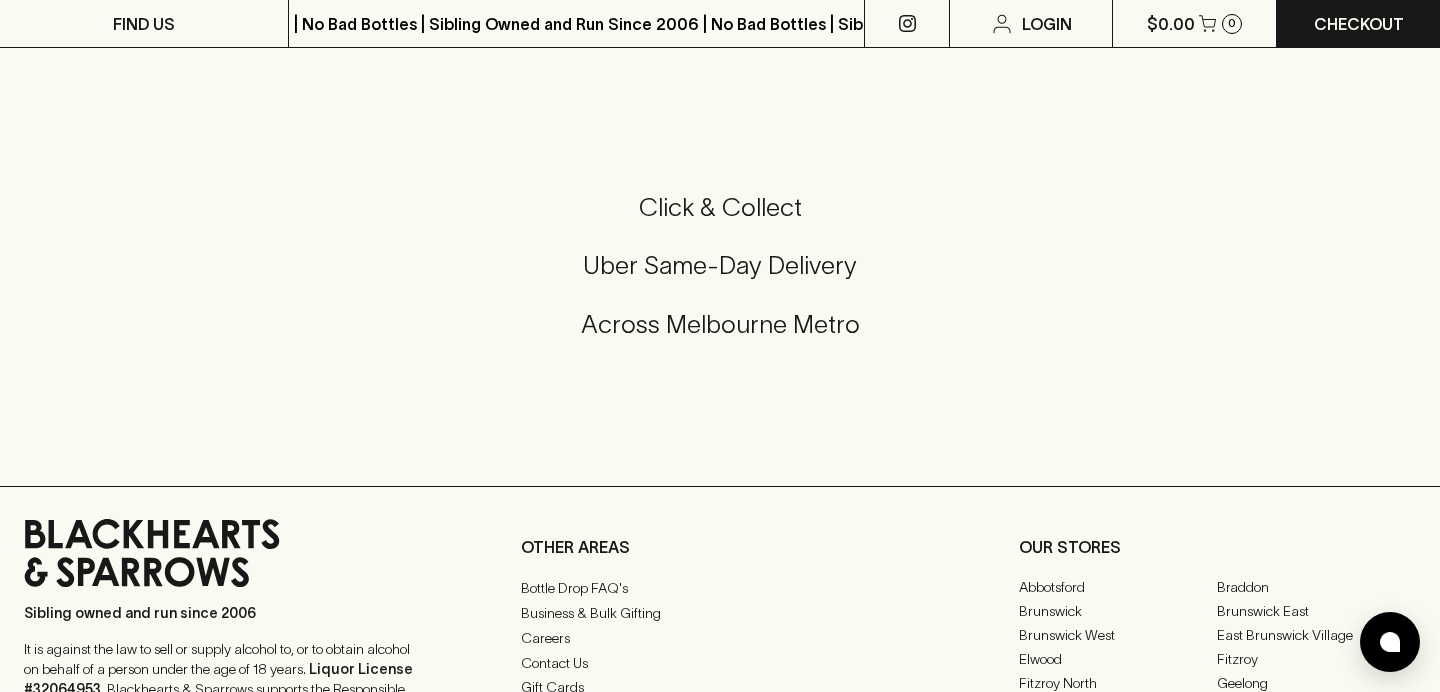 scroll, scrollTop: 0, scrollLeft: 0, axis: both 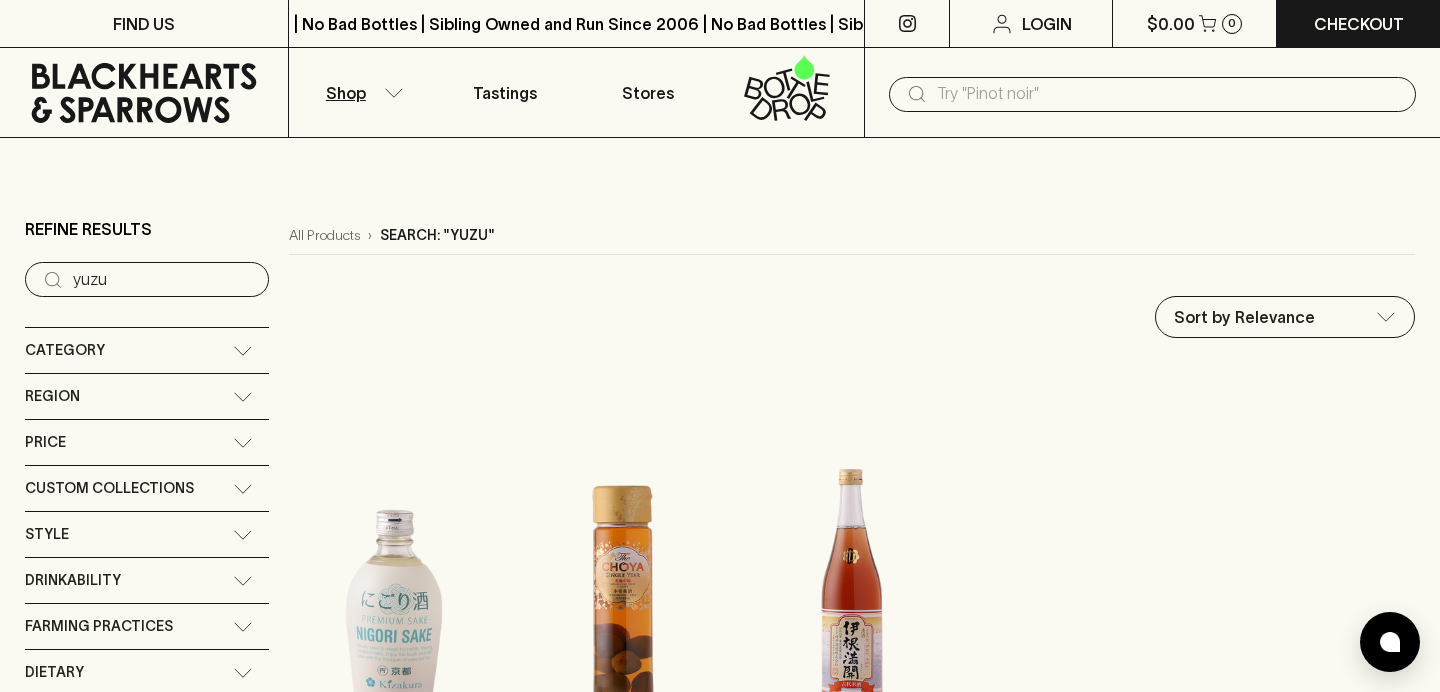 click 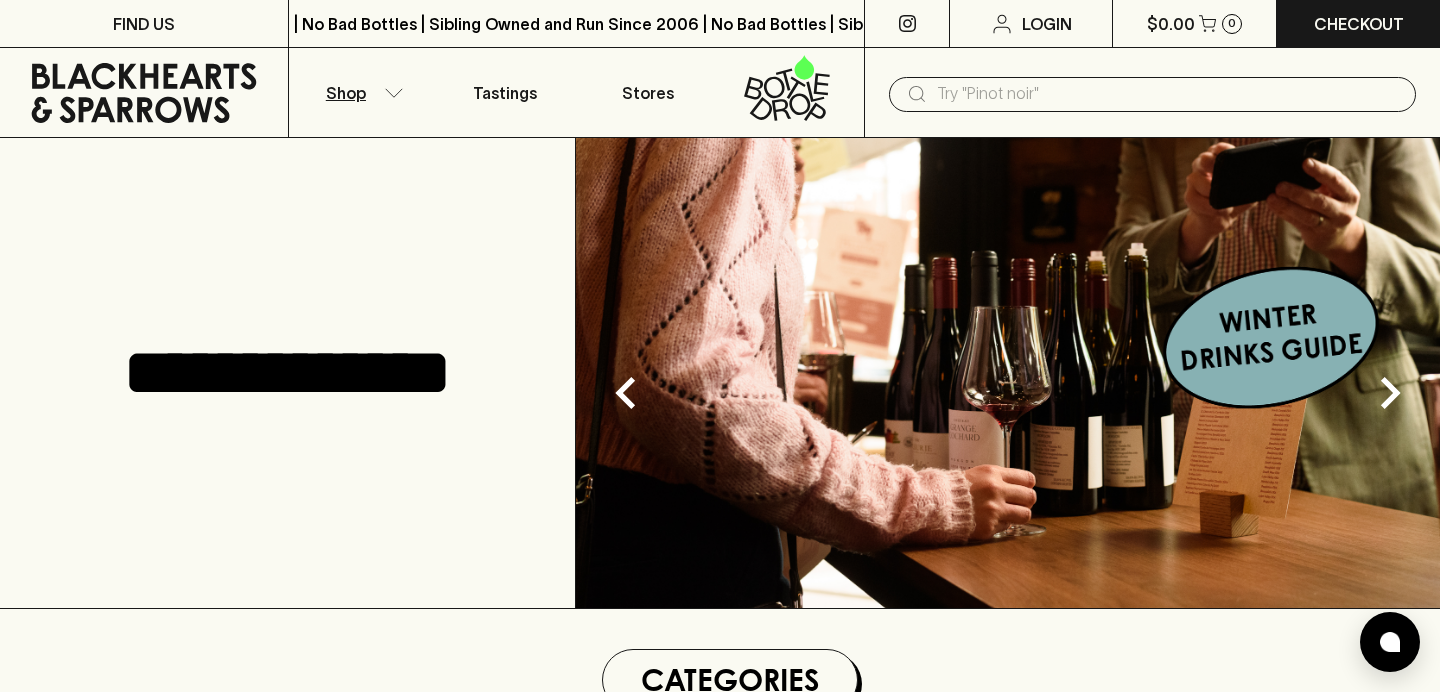 click 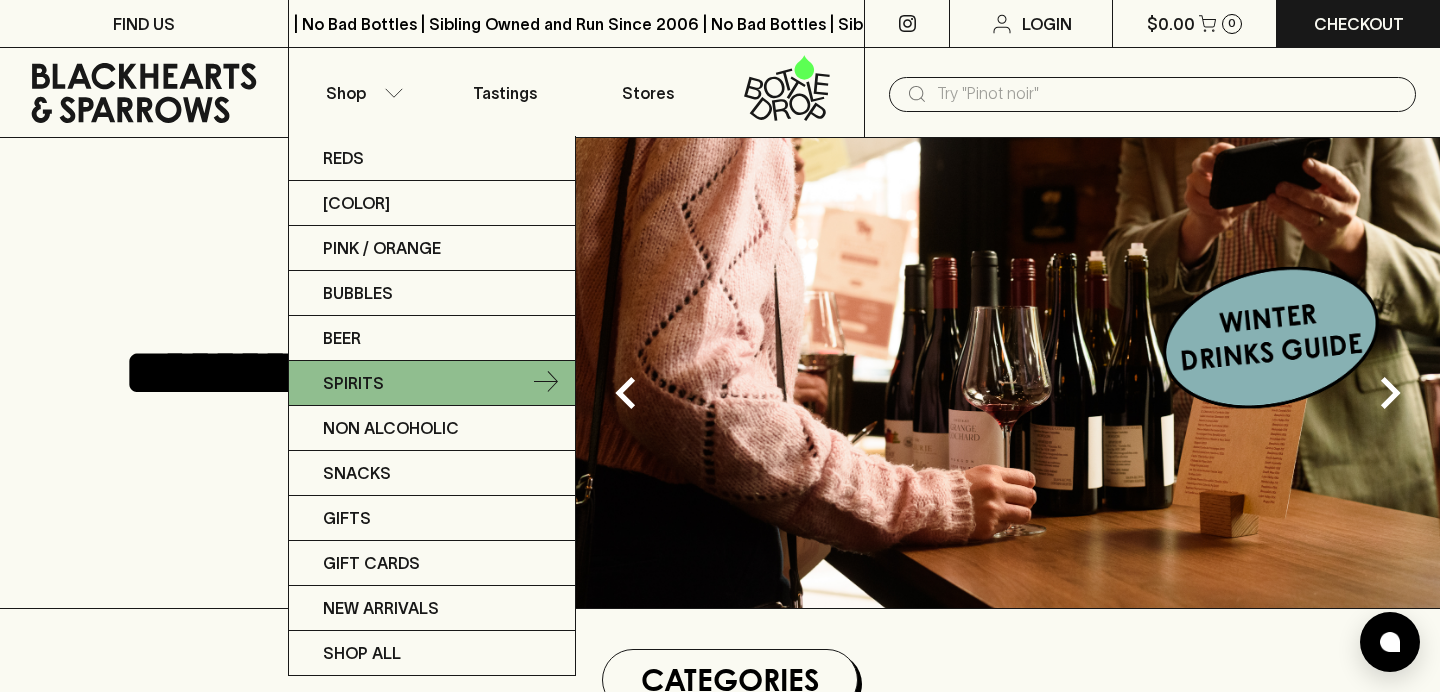 click on "Spirits" at bounding box center (432, 383) 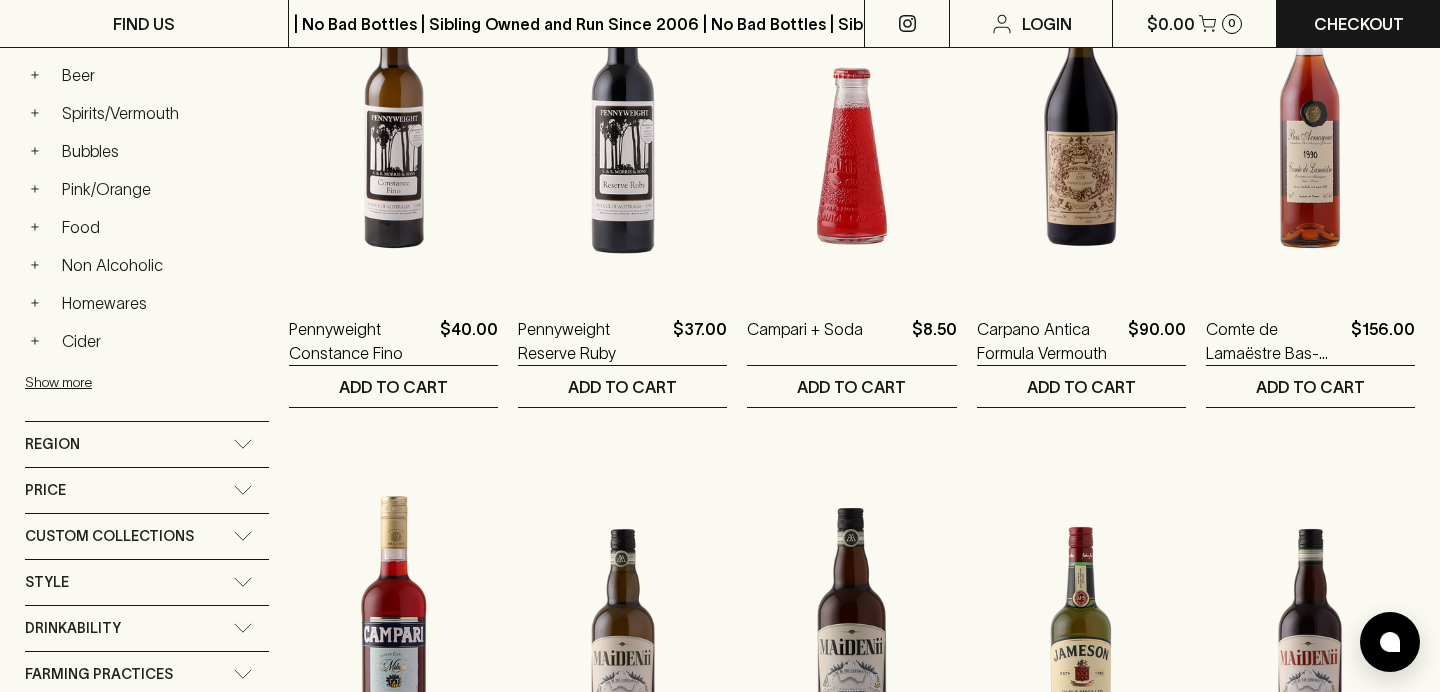 scroll, scrollTop: 0, scrollLeft: 0, axis: both 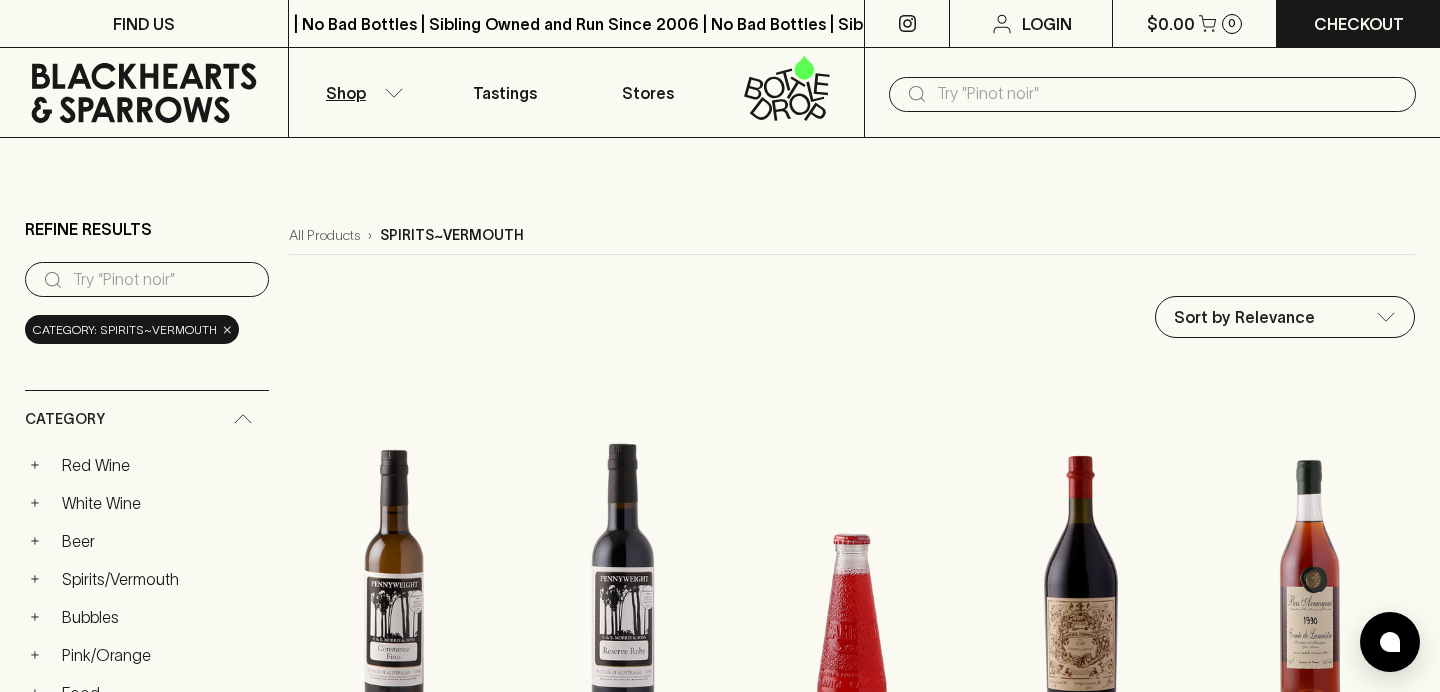 click at bounding box center (163, 280) 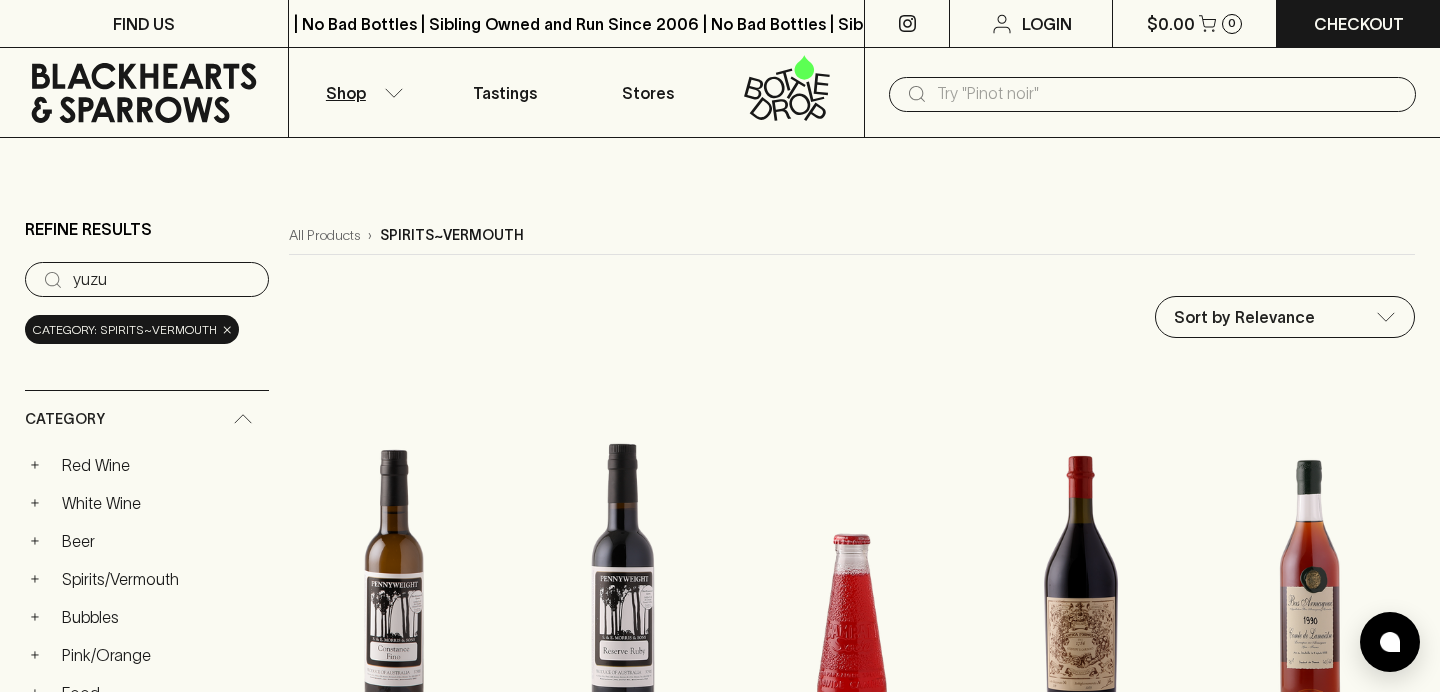 click on "yuzu" at bounding box center [163, 280] 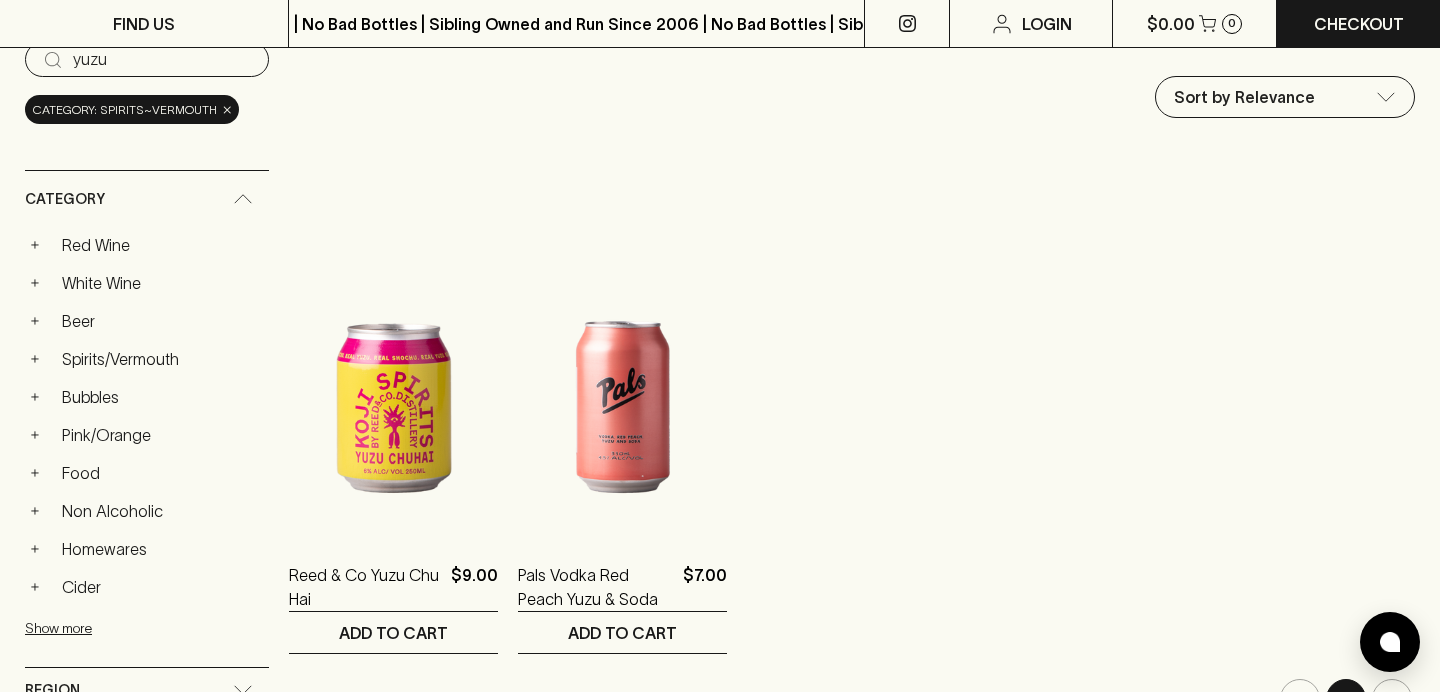 scroll, scrollTop: 0, scrollLeft: 0, axis: both 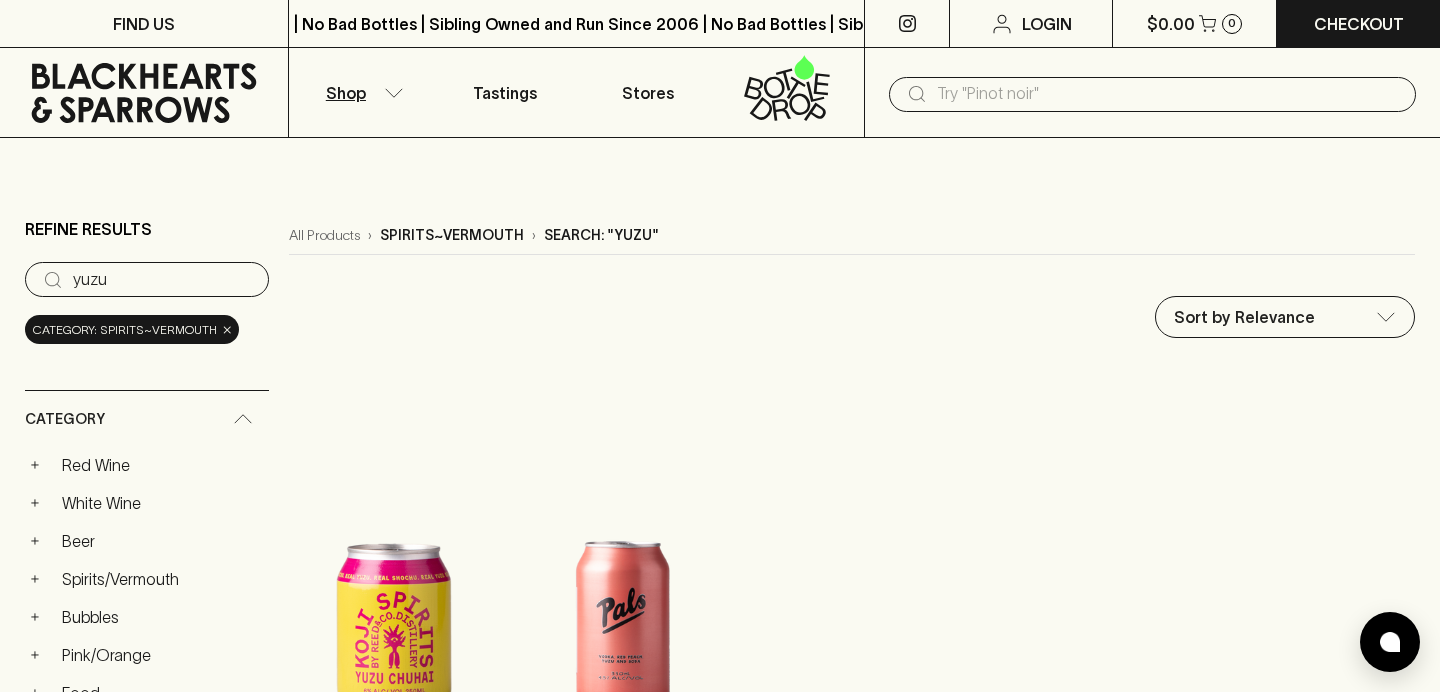 type on "yuzu" 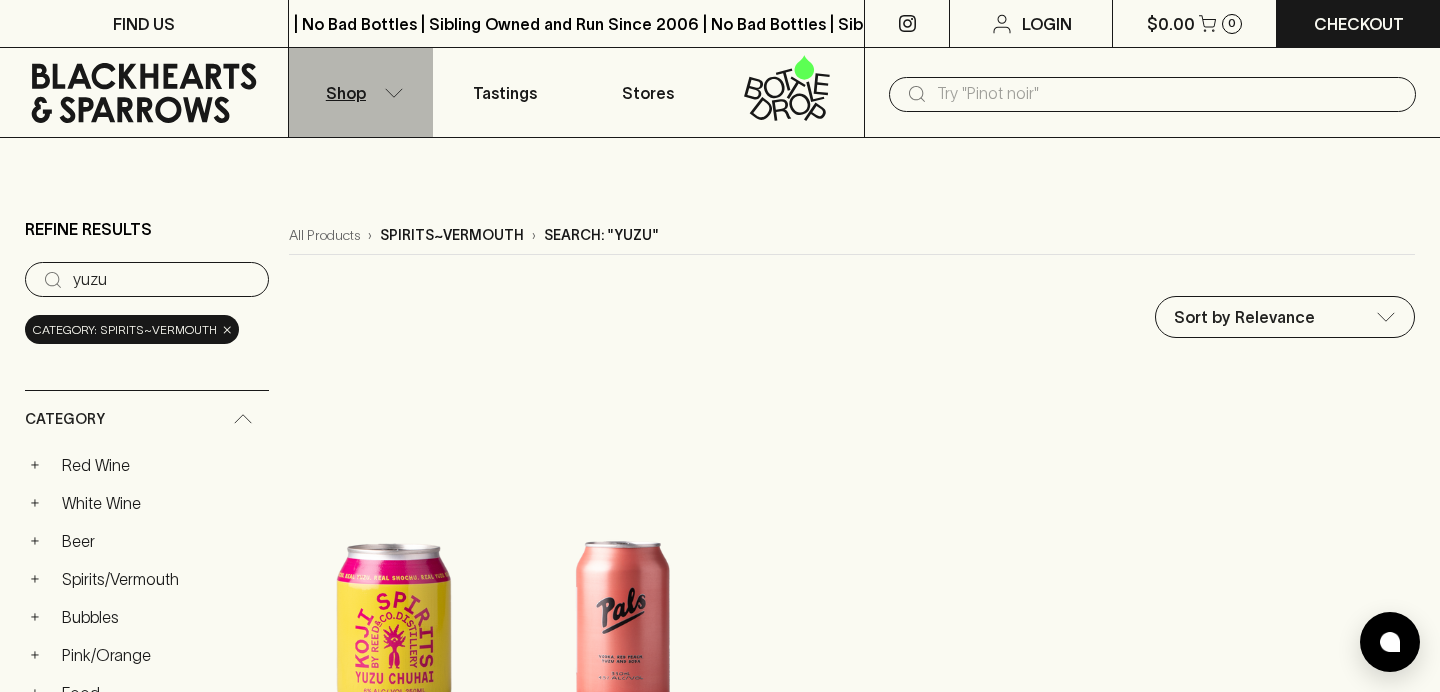click 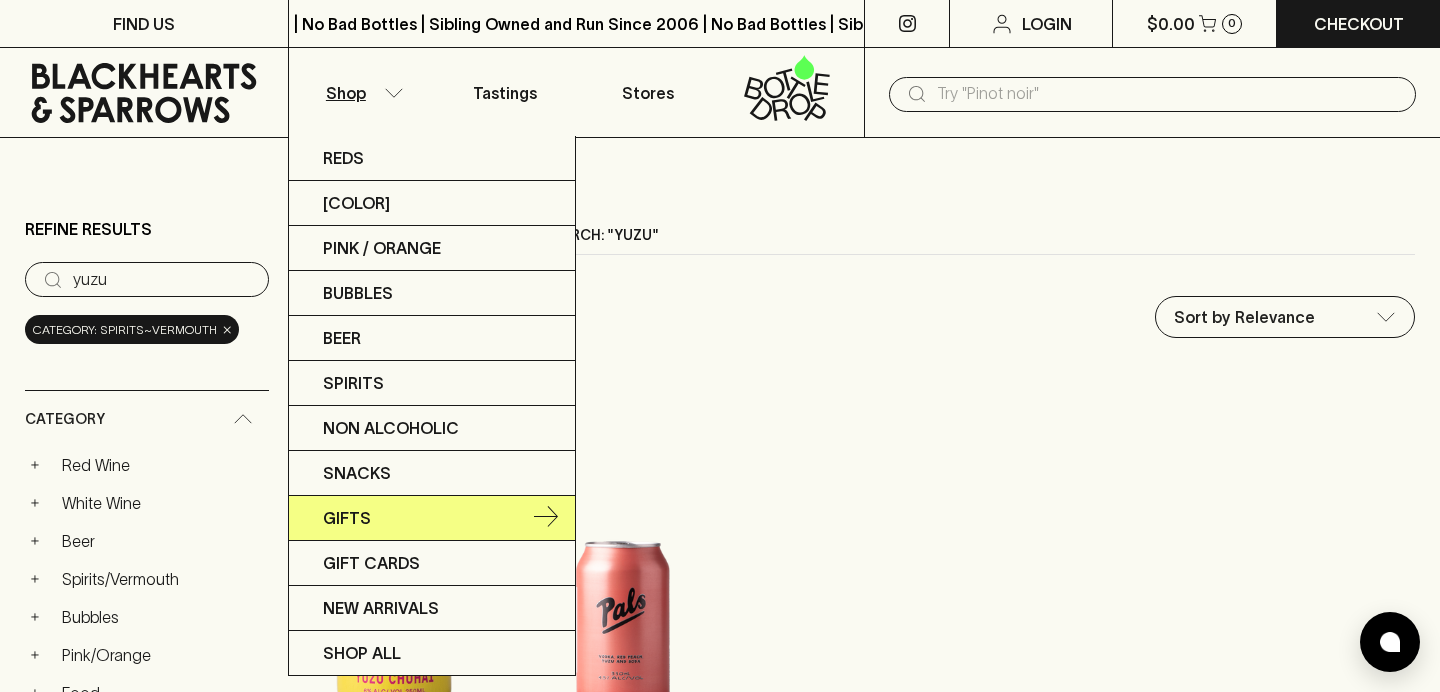 click on "Gifts" at bounding box center (432, 518) 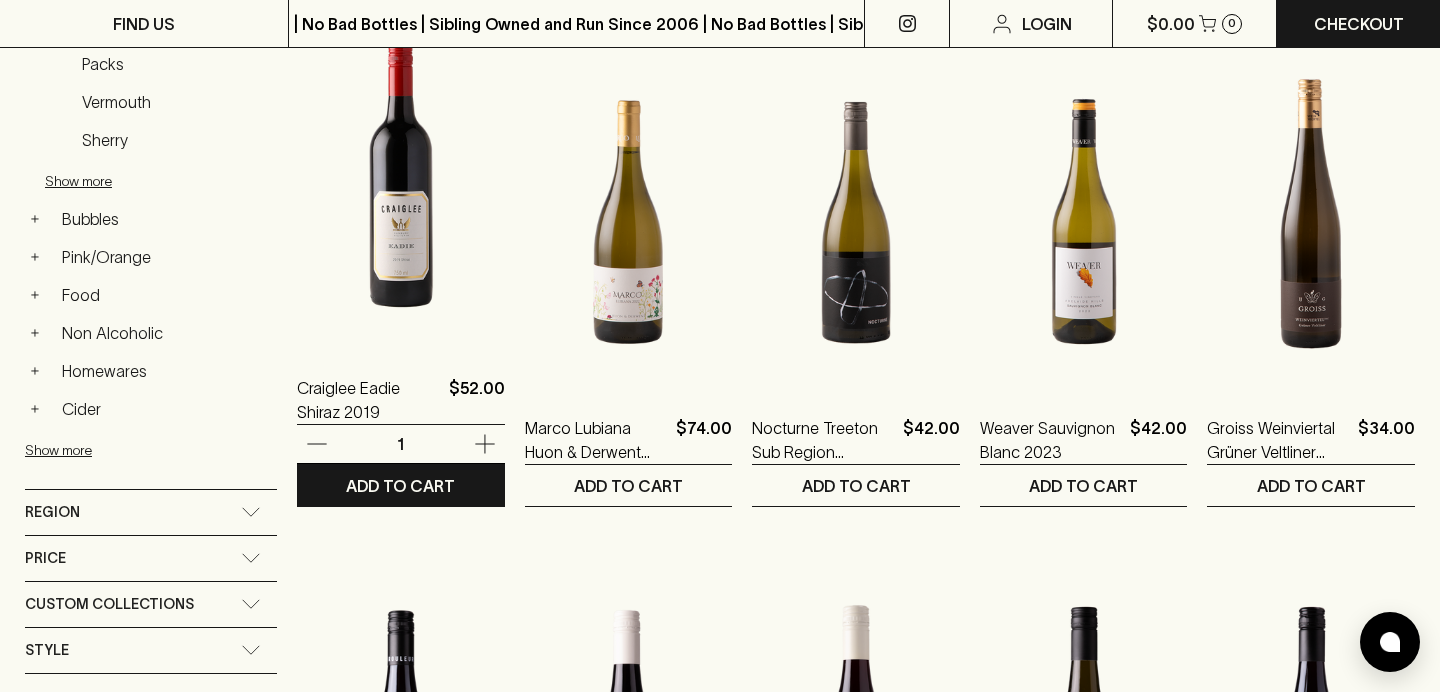 scroll, scrollTop: 15, scrollLeft: 0, axis: vertical 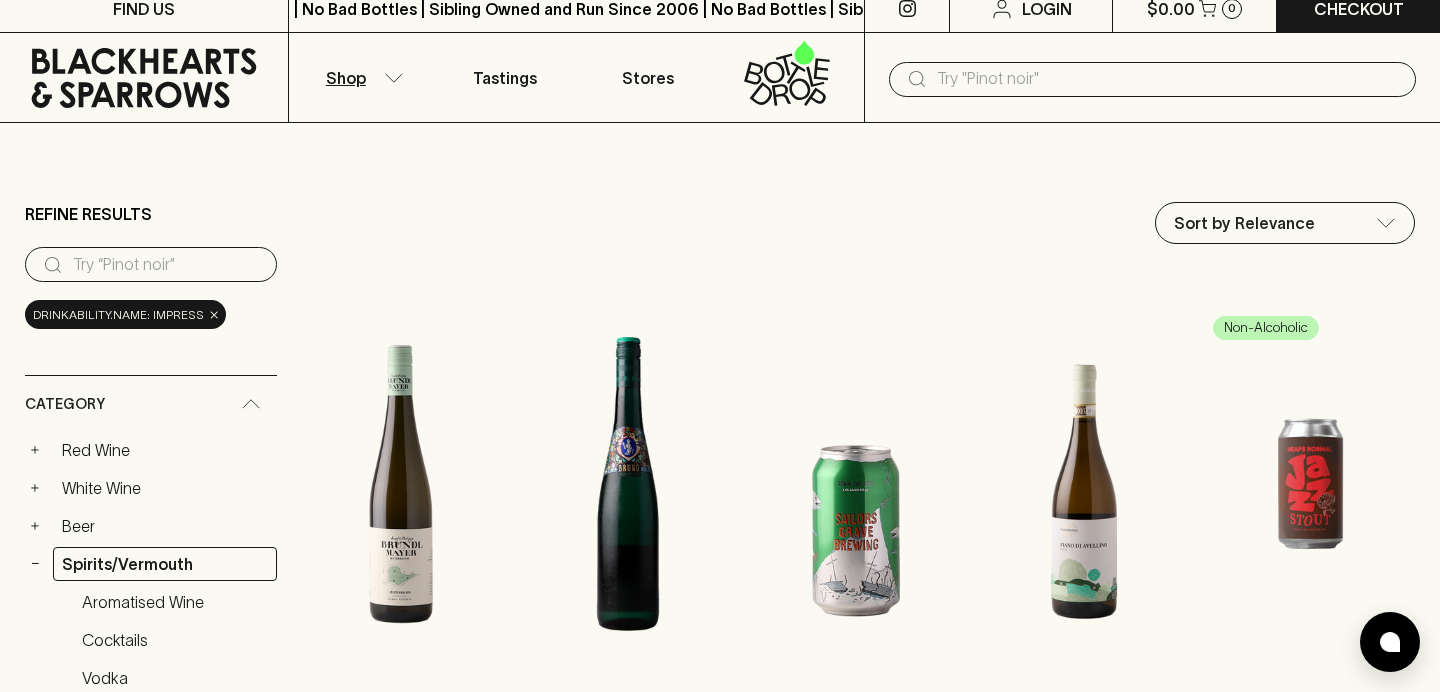 click at bounding box center (167, 265) 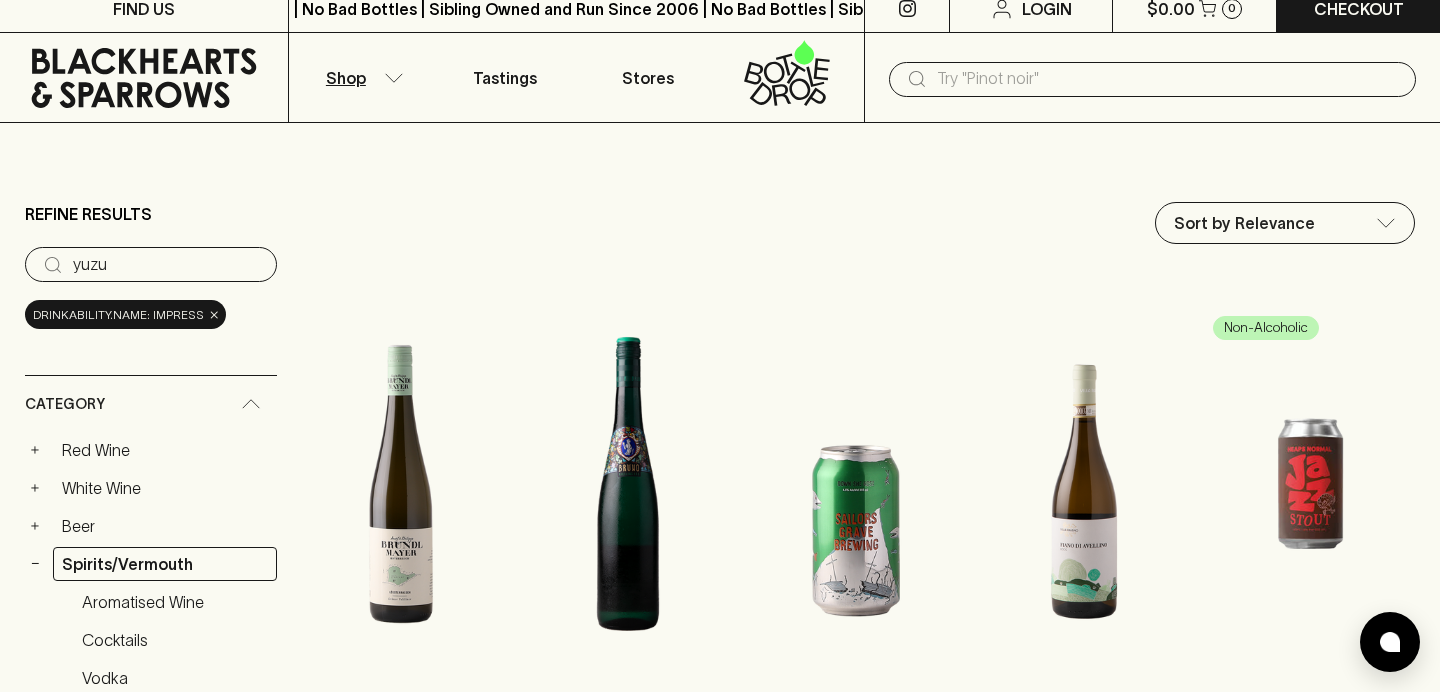 click on "yuzu" at bounding box center (167, 265) 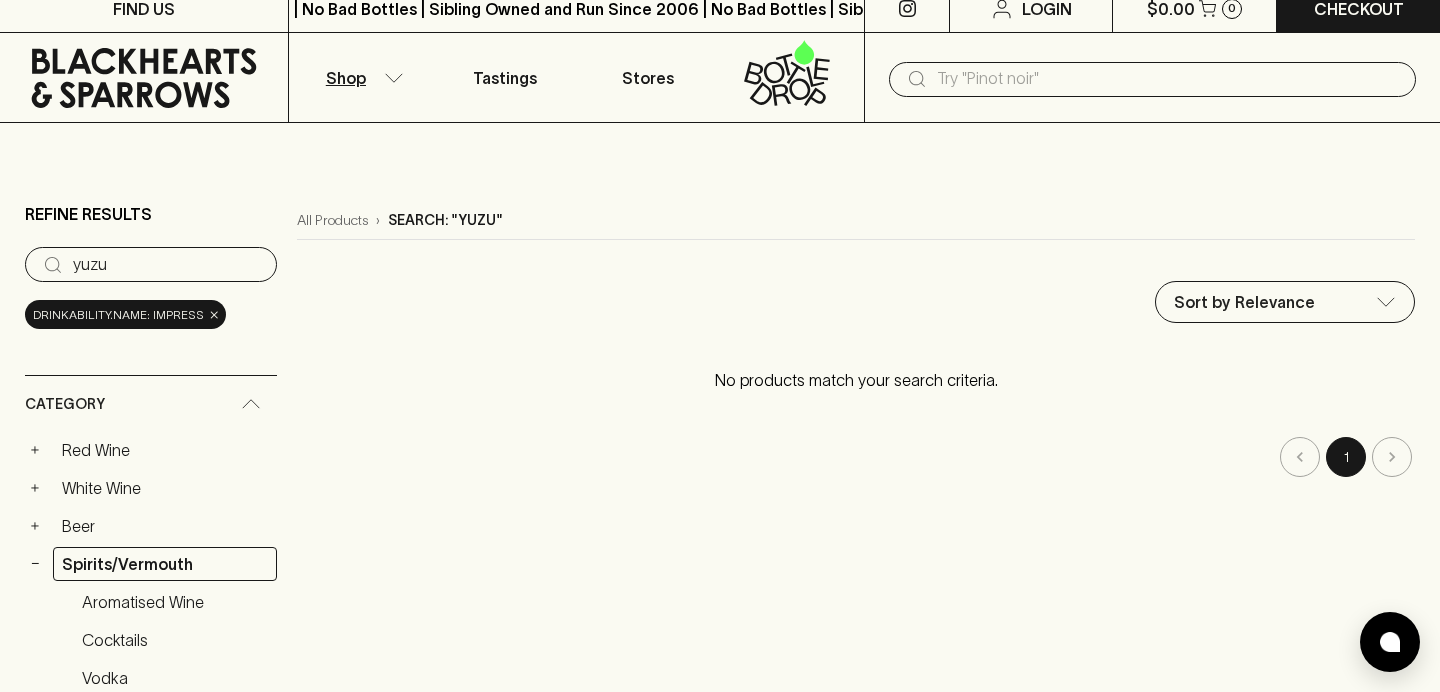 type on "yuzu" 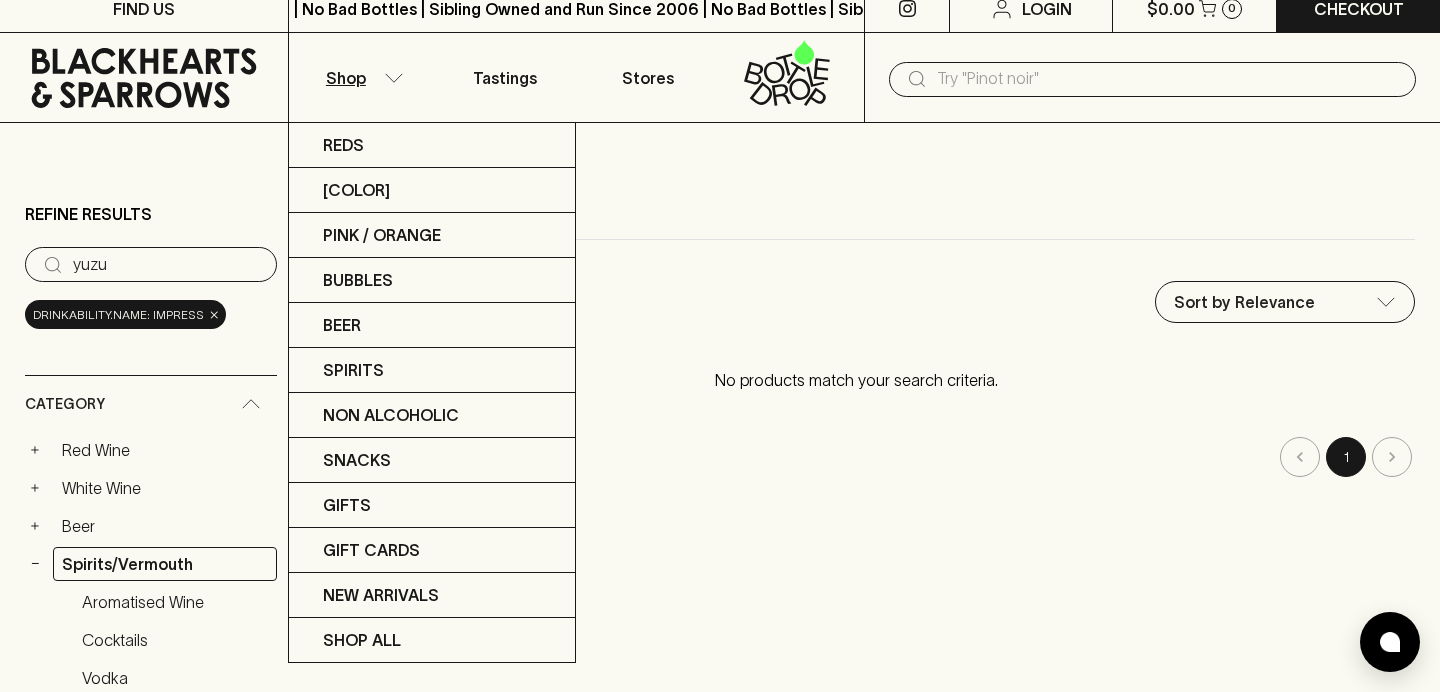 click at bounding box center (720, 346) 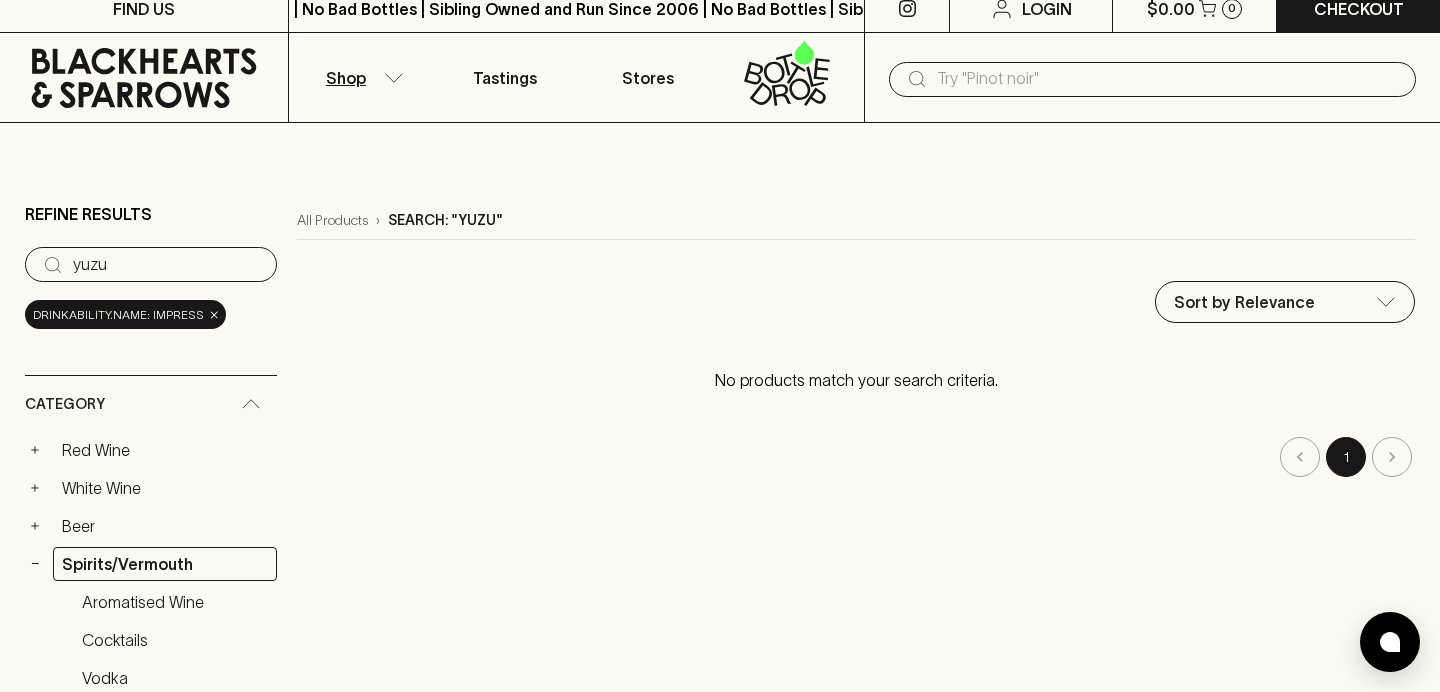 click at bounding box center (1168, 79) 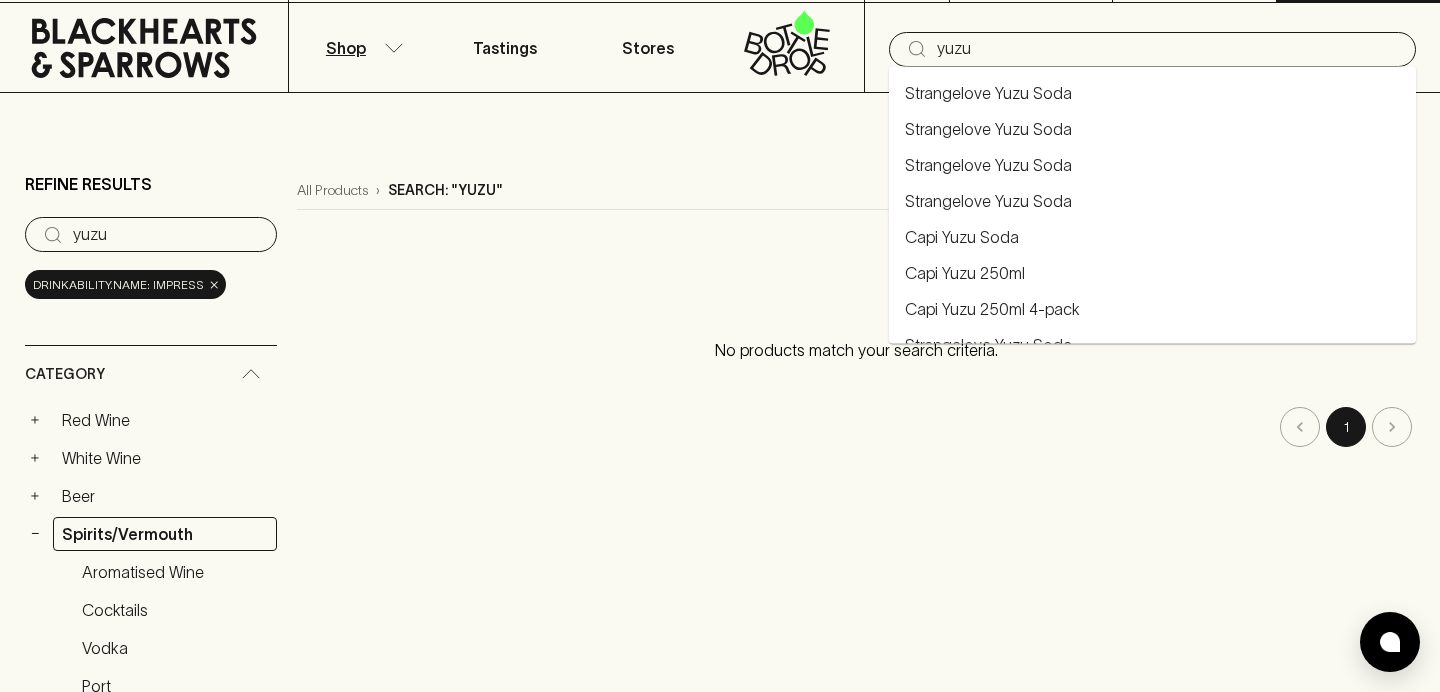 scroll, scrollTop: 55, scrollLeft: 0, axis: vertical 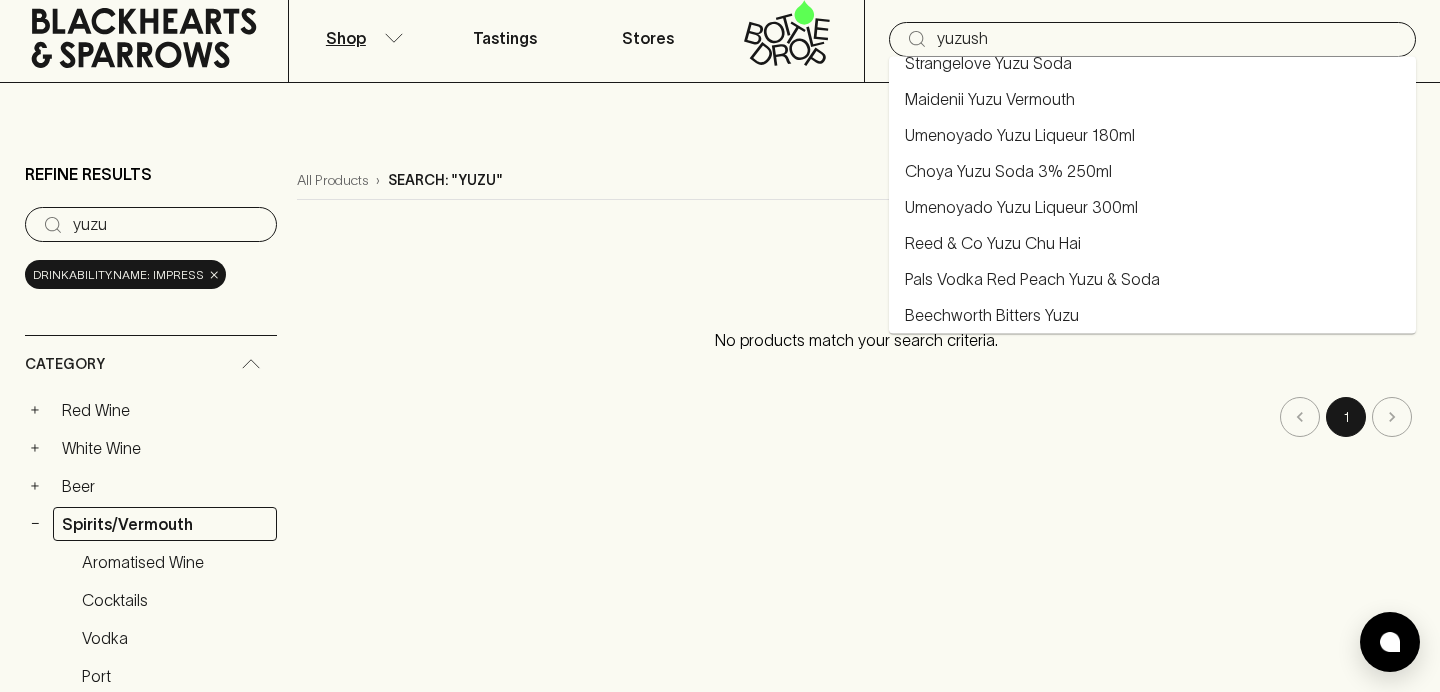 type on "yuzushu" 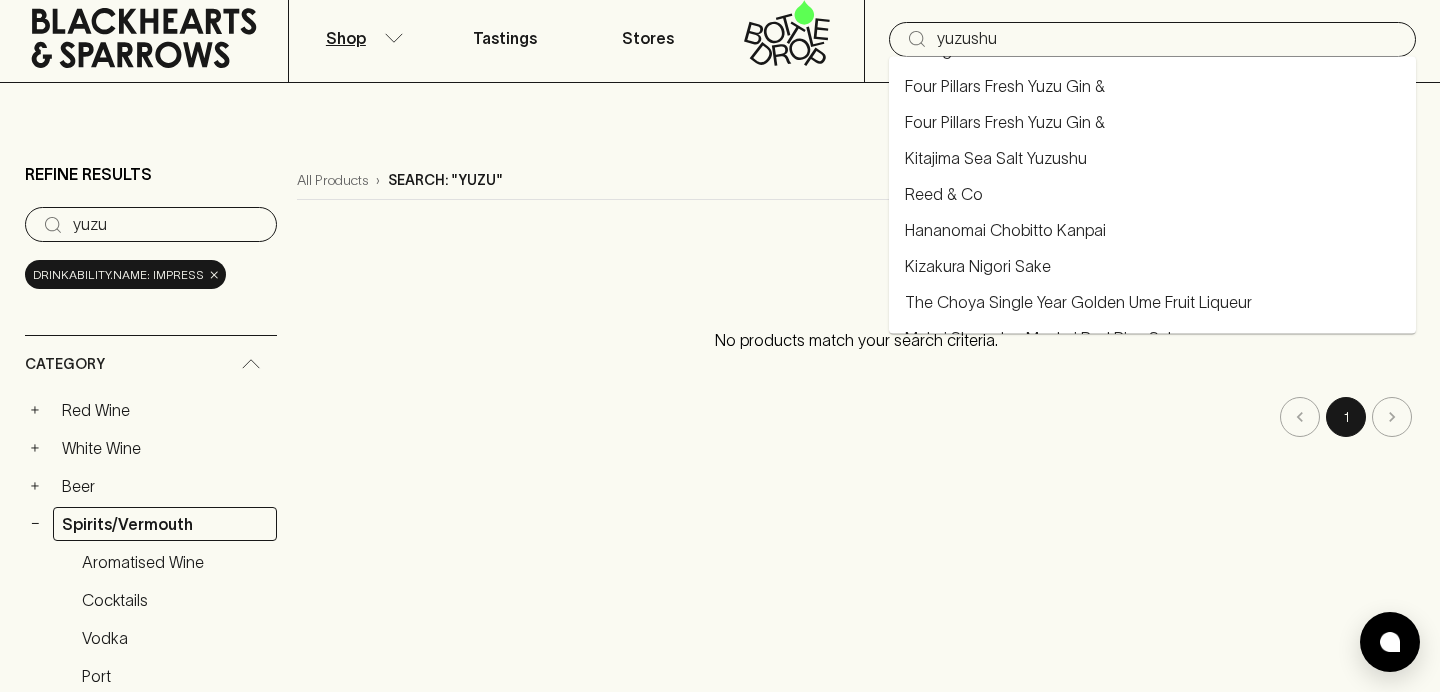 scroll, scrollTop: 217, scrollLeft: 0, axis: vertical 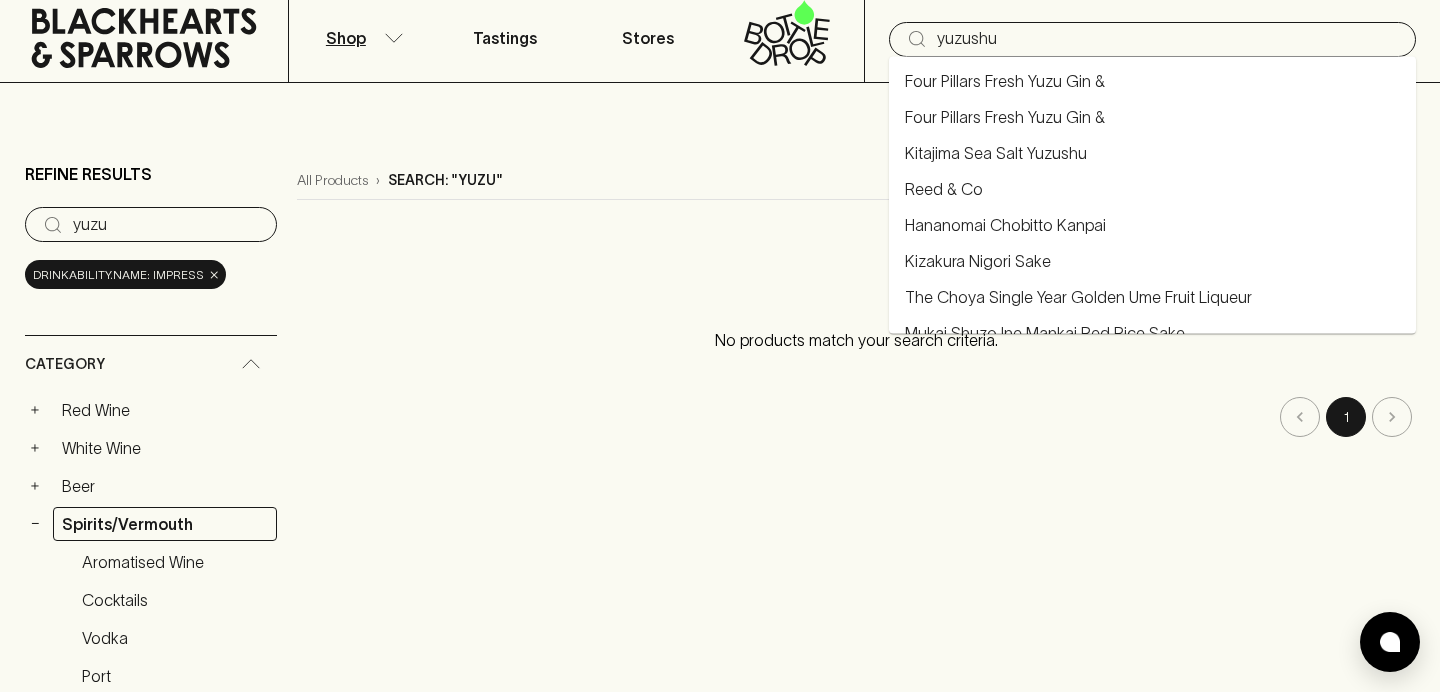 click on "Reed & Co" at bounding box center (1152, 190) 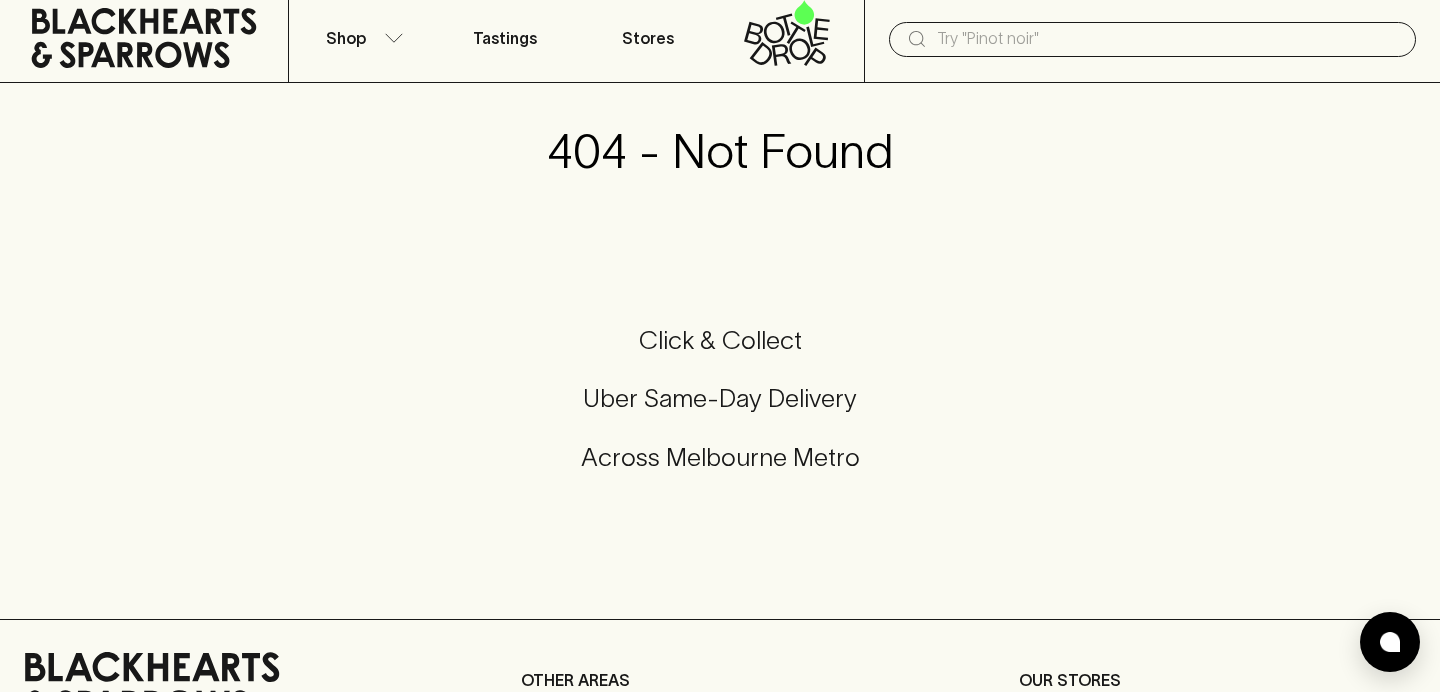 scroll, scrollTop: 0, scrollLeft: 0, axis: both 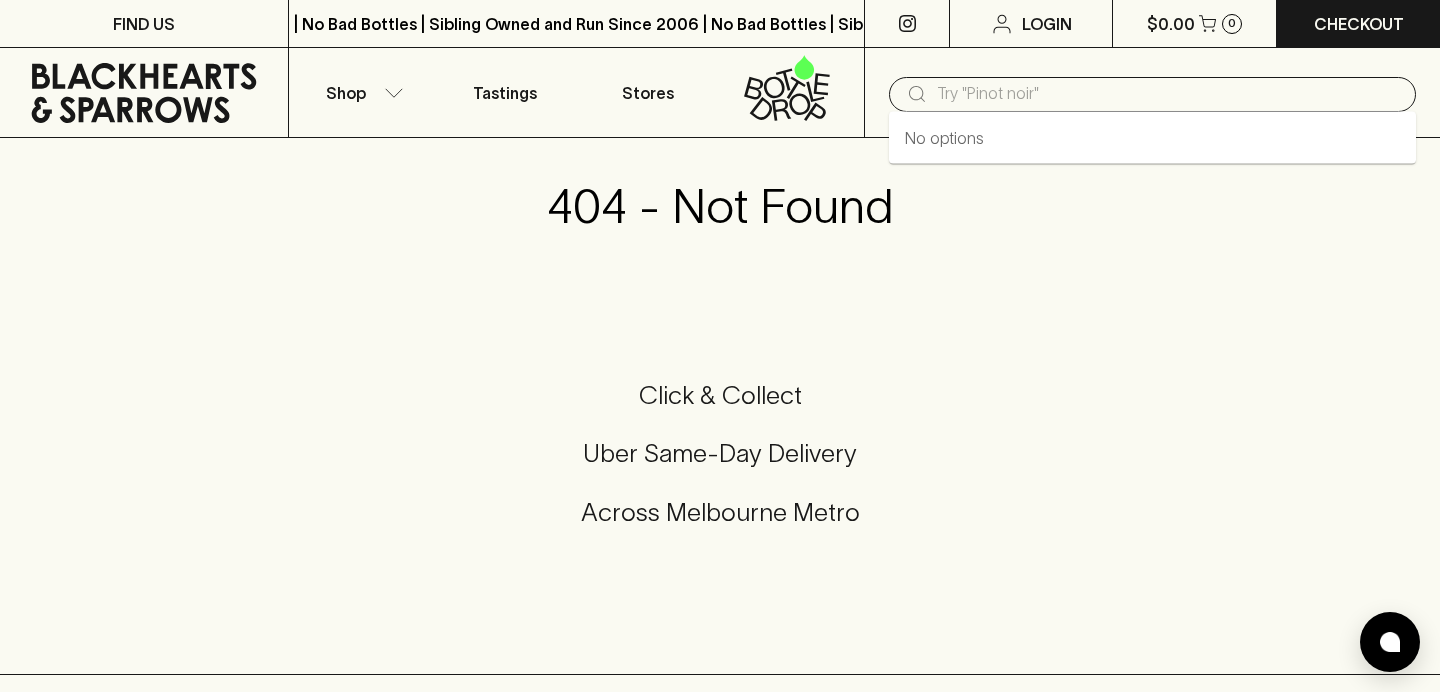 click at bounding box center [1168, 94] 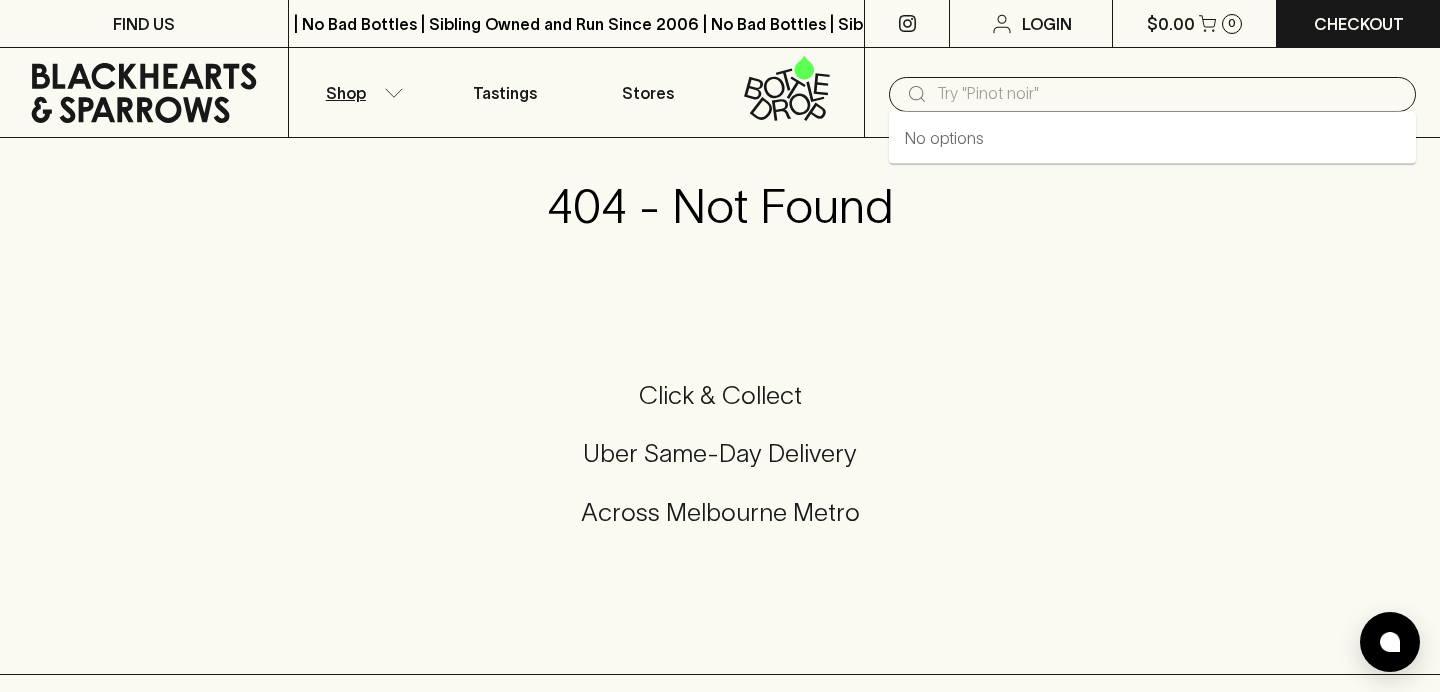 click on "Shop" at bounding box center [361, 92] 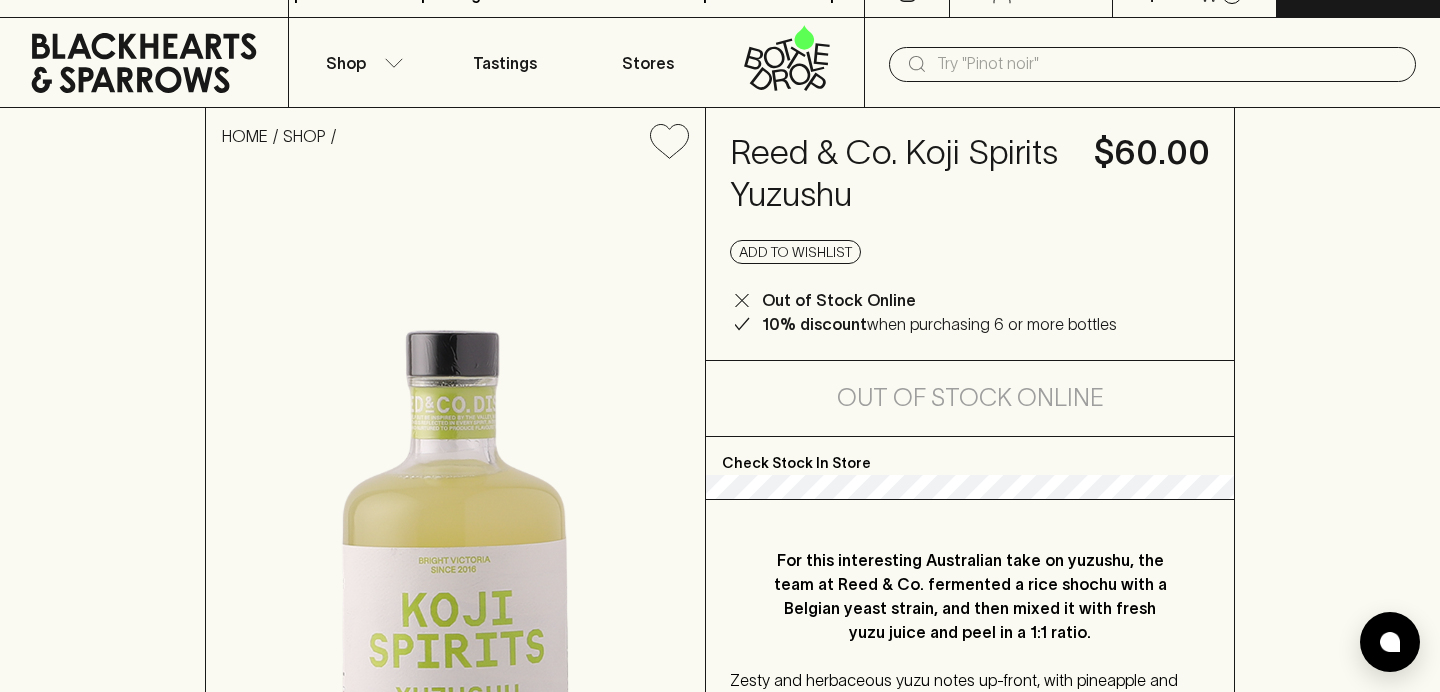 scroll, scrollTop: 234, scrollLeft: 0, axis: vertical 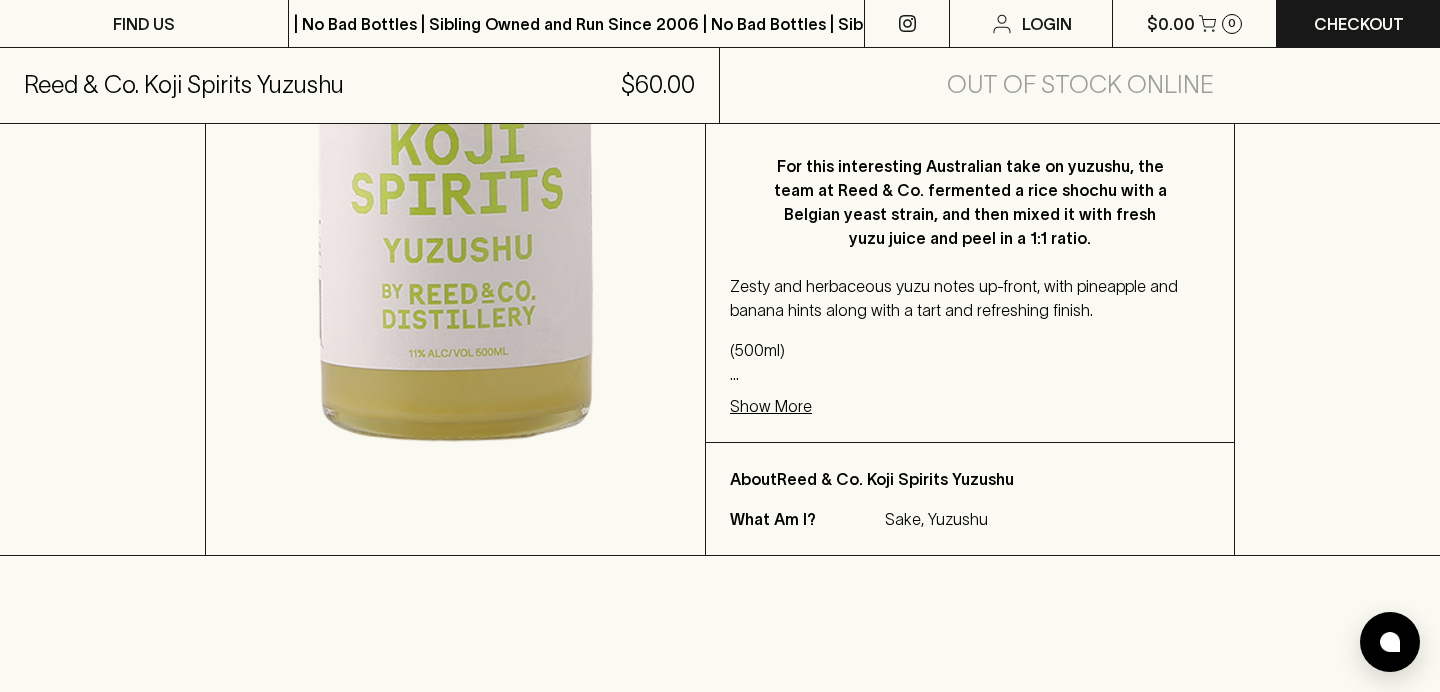 click on "About  Reed & Co. Koji Spirits Yuzushu What Am I? Sake, Yuzushu" at bounding box center [970, 499] 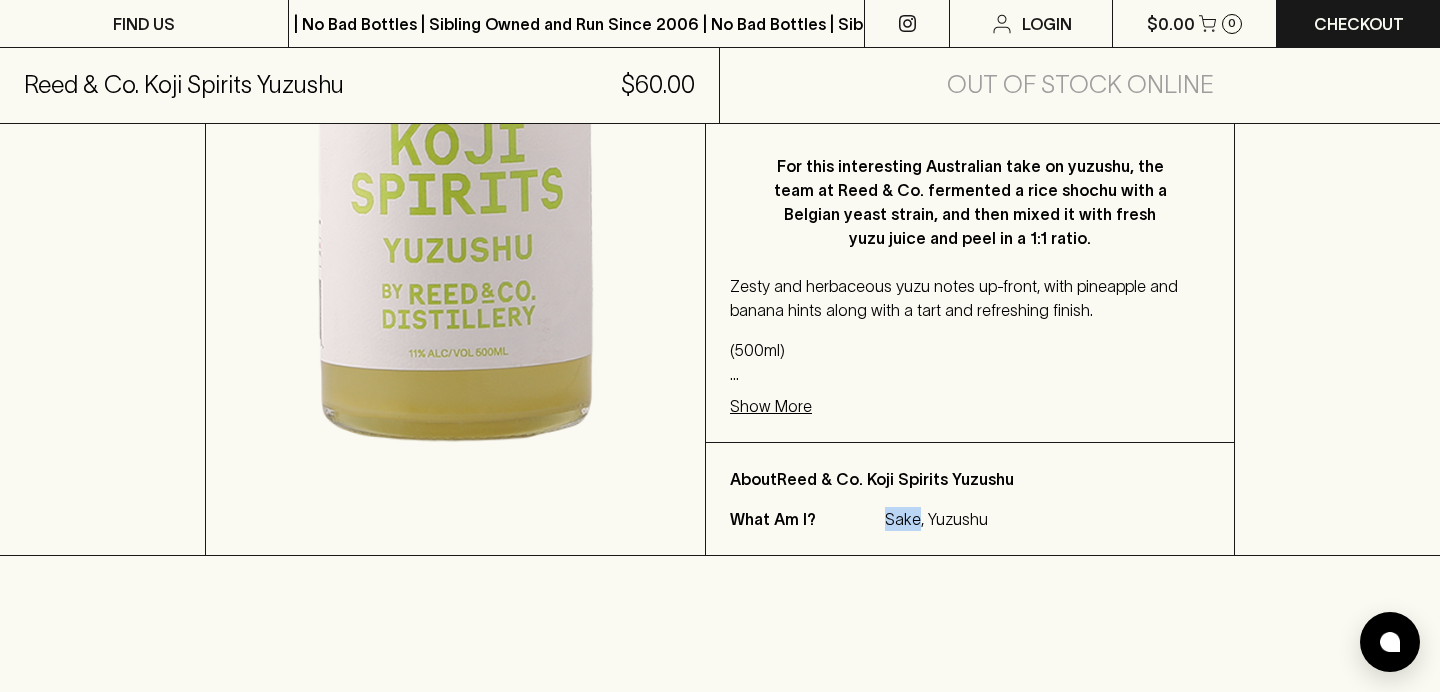 click on "About  Reed & Co. Koji Spirits Yuzushu What Am I? Sake, Yuzushu" at bounding box center [970, 499] 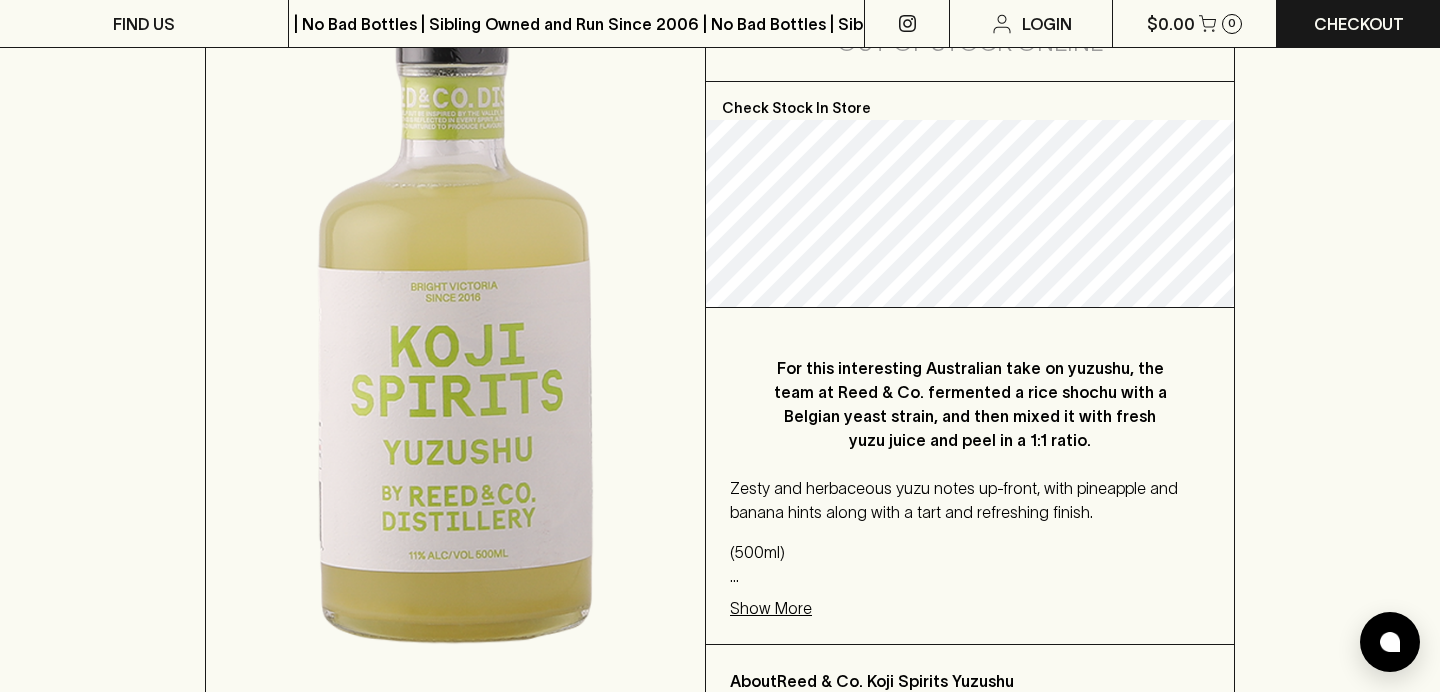 scroll, scrollTop: 387, scrollLeft: 0, axis: vertical 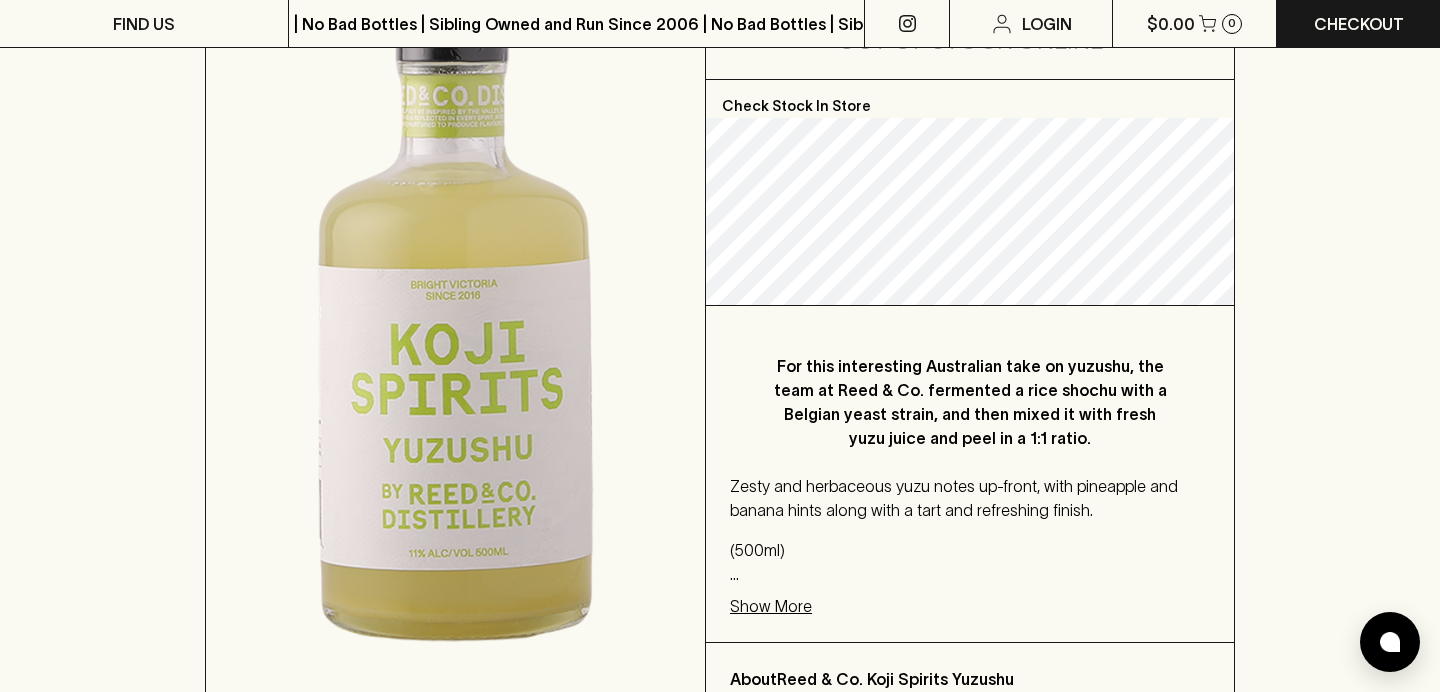 click on "Zesty and herbaceous yuzu notes up-front, with pineapple and banana hints along with a tart and refreshing finish." at bounding box center (970, 498) 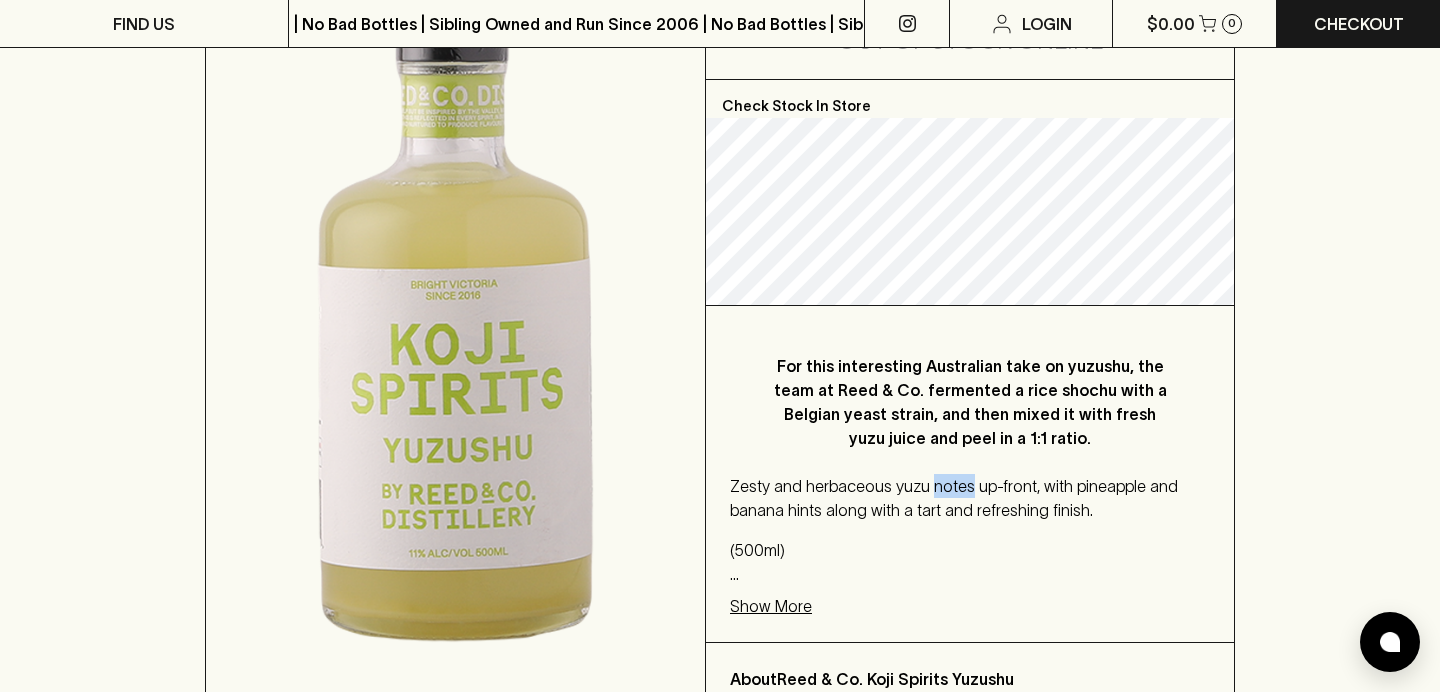 click on "Zesty and herbaceous yuzu notes up-front, with pineapple and banana hints along with a tart and refreshing finish." at bounding box center [970, 498] 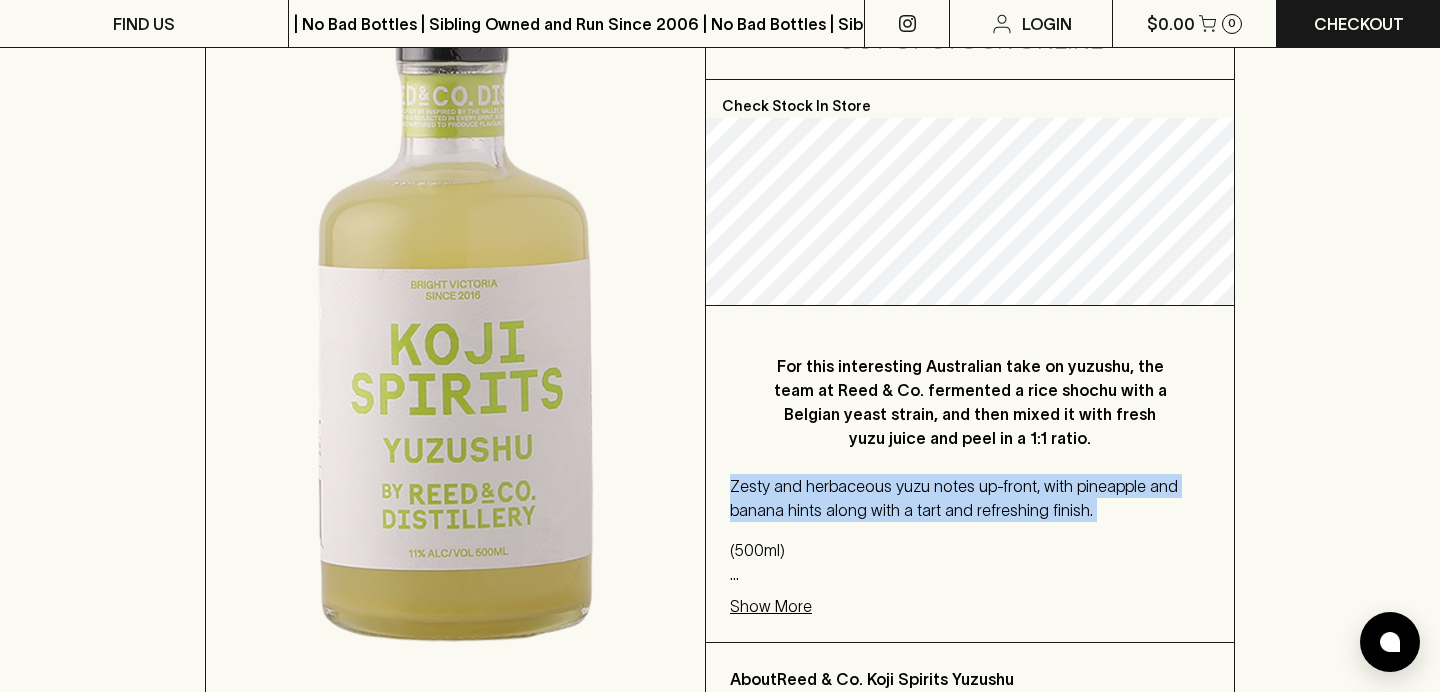 click on "Zesty and herbaceous yuzu notes up-front, with pineapple and banana hints along with a tart and refreshing finish." at bounding box center [970, 498] 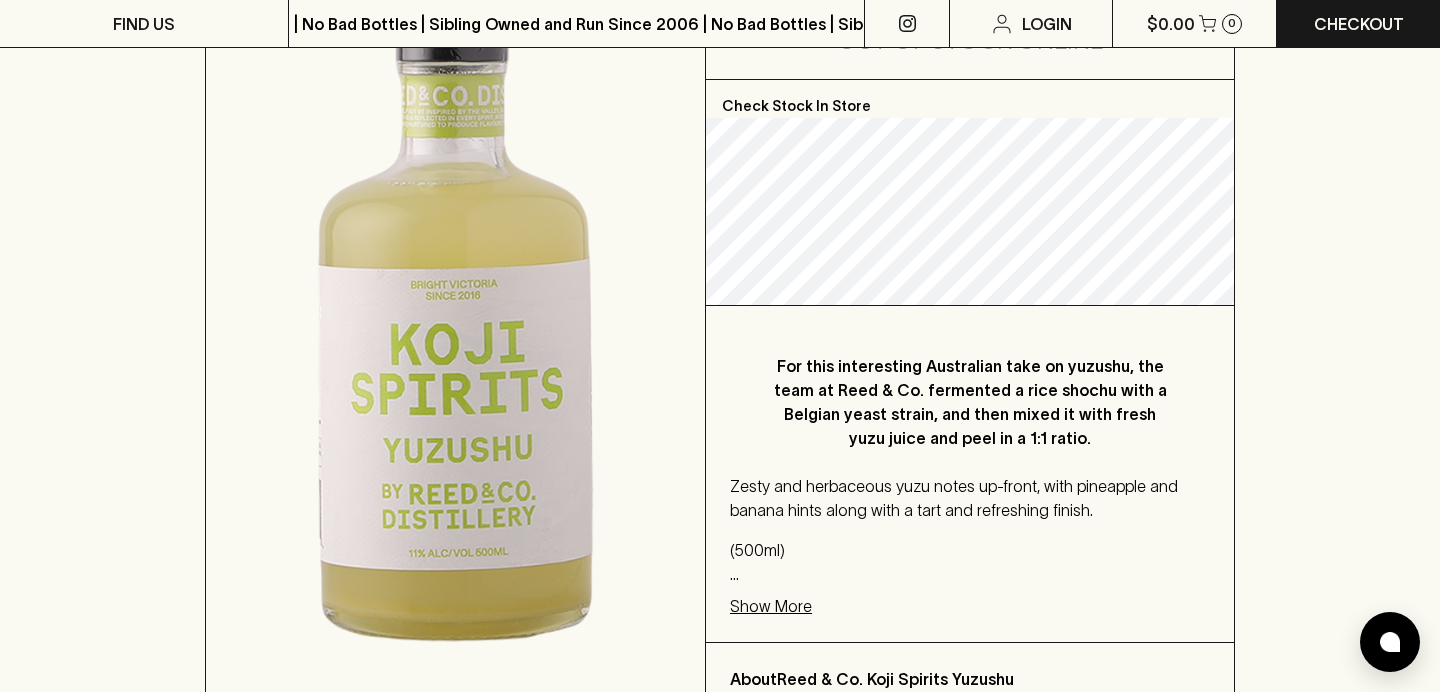click on "Zesty and herbaceous yuzu notes up-front, with pineapple and banana hints along with a tart and refreshing finish." at bounding box center [970, 498] 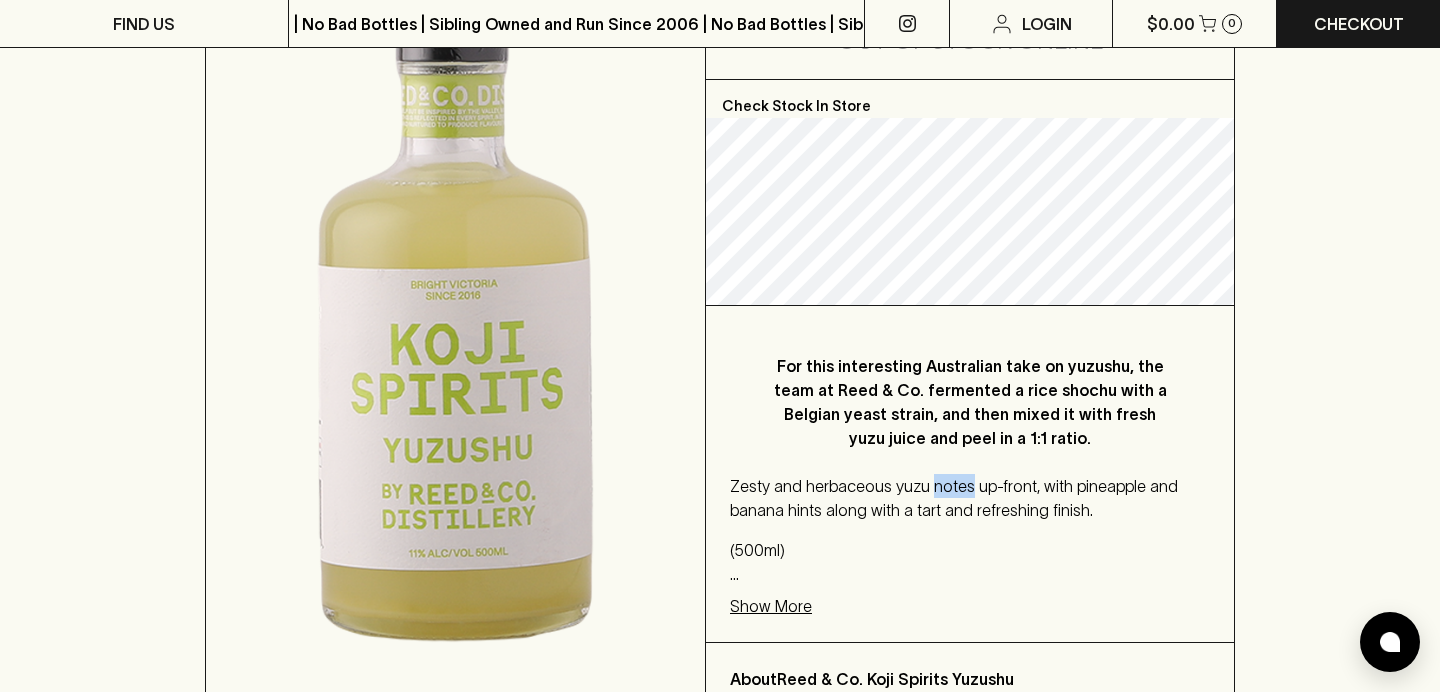 click on "Zesty and herbaceous yuzu notes up-front, with pineapple and banana hints along with a tart and refreshing finish." at bounding box center [970, 498] 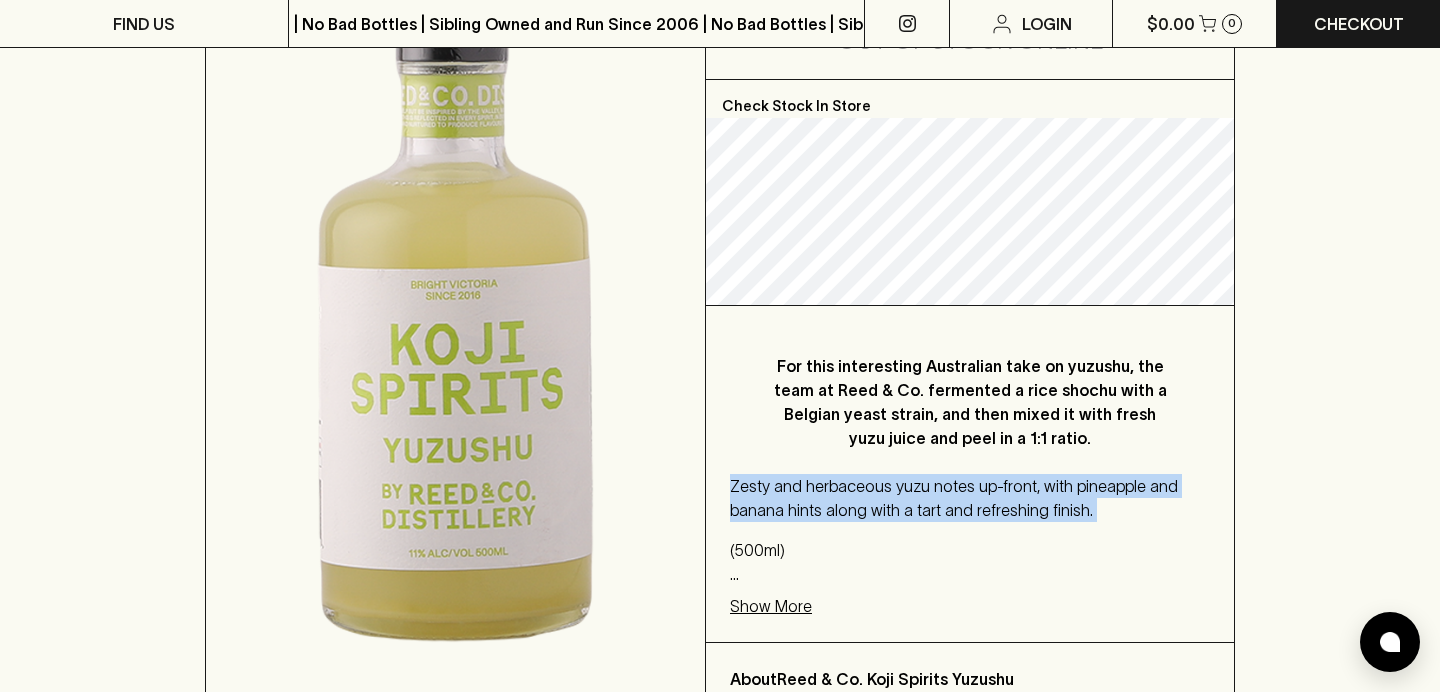 click on "Zesty and herbaceous yuzu notes up-front, with pineapple and banana hints along with a tart and refreshing finish." at bounding box center (970, 498) 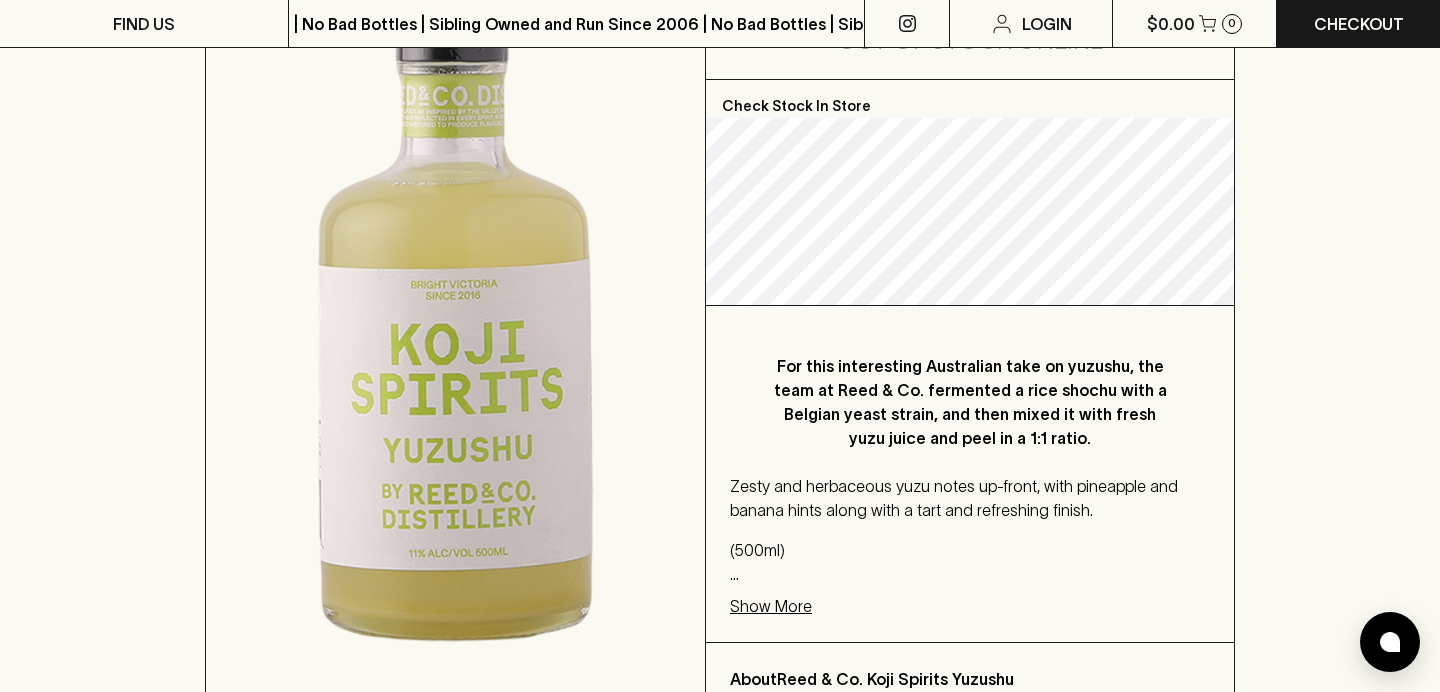 click on "Zesty and herbaceous yuzu notes up-front, with pineapple and banana hints along with a tart and refreshing finish." at bounding box center [970, 498] 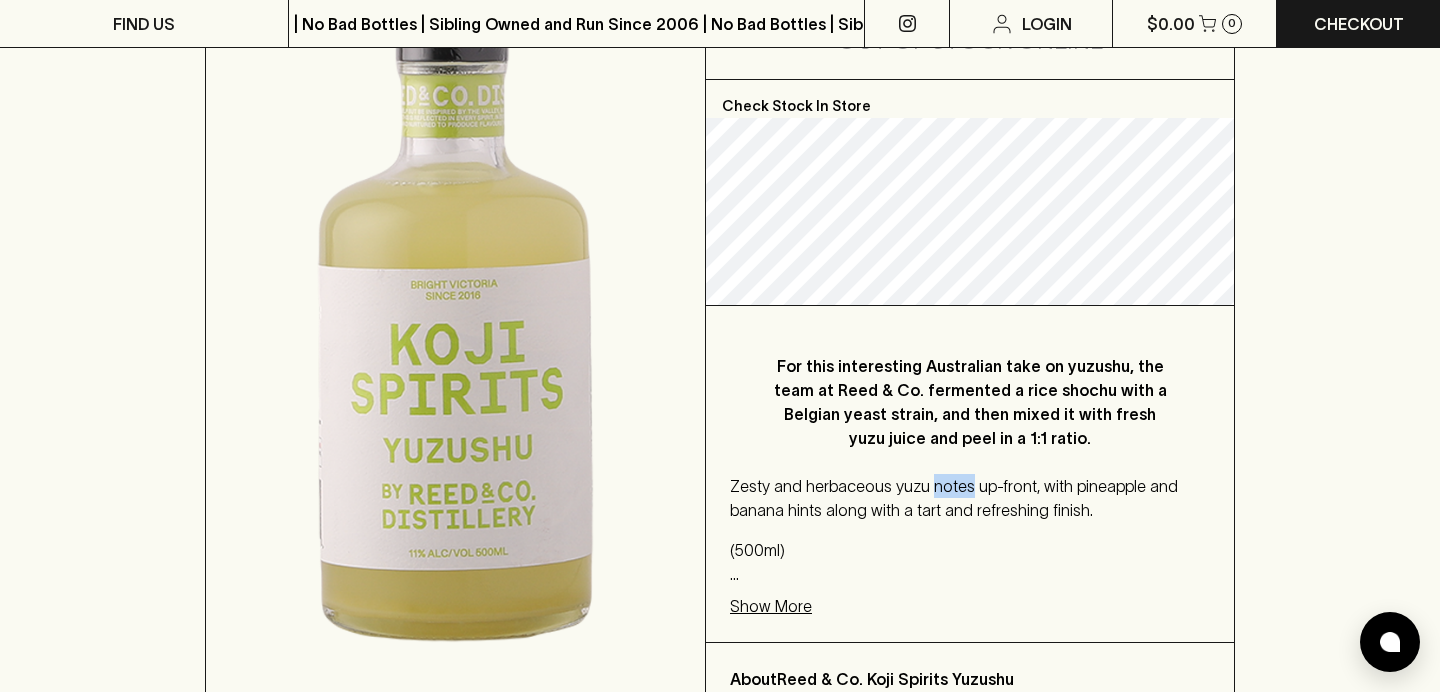 click on "Zesty and herbaceous yuzu notes up-front, with pineapple and banana hints along with a tart and refreshing finish." at bounding box center [970, 498] 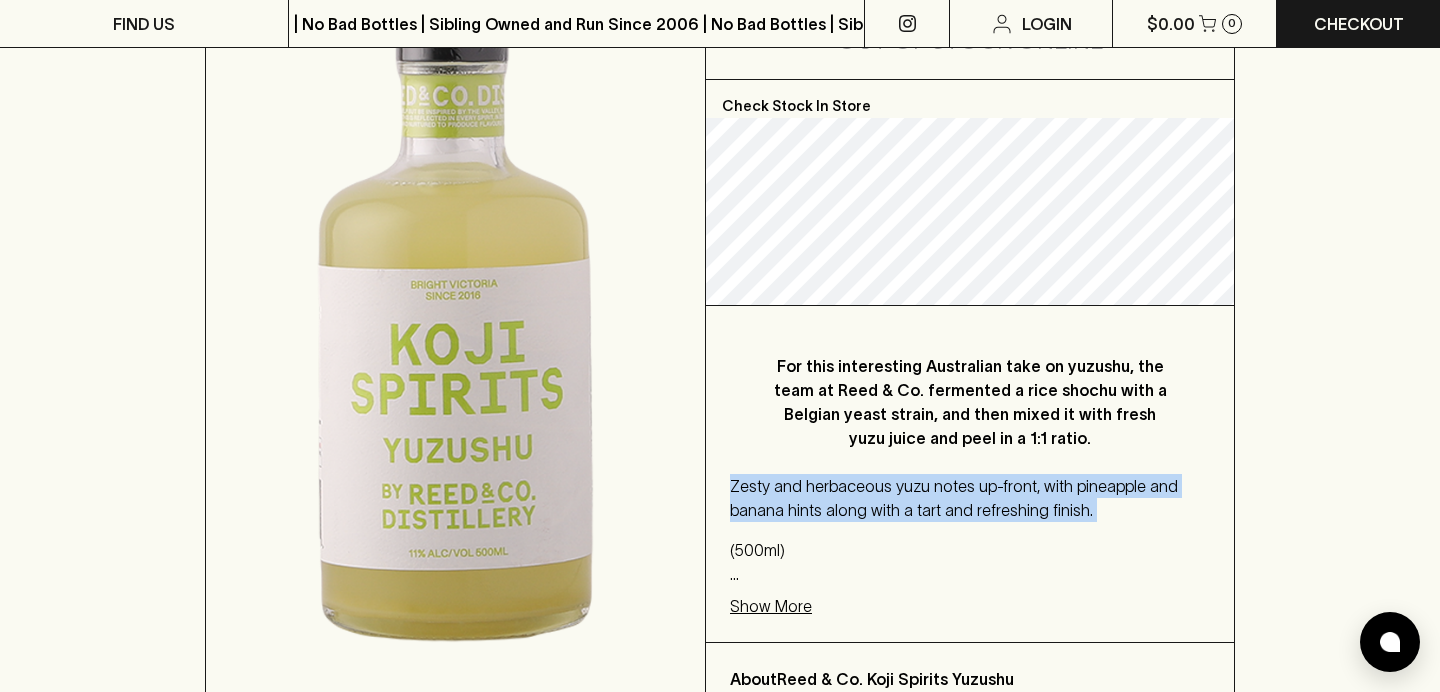 click on "Zesty and herbaceous yuzu notes up-front, with pineapple and banana hints along with a tart and refreshing finish." at bounding box center (970, 498) 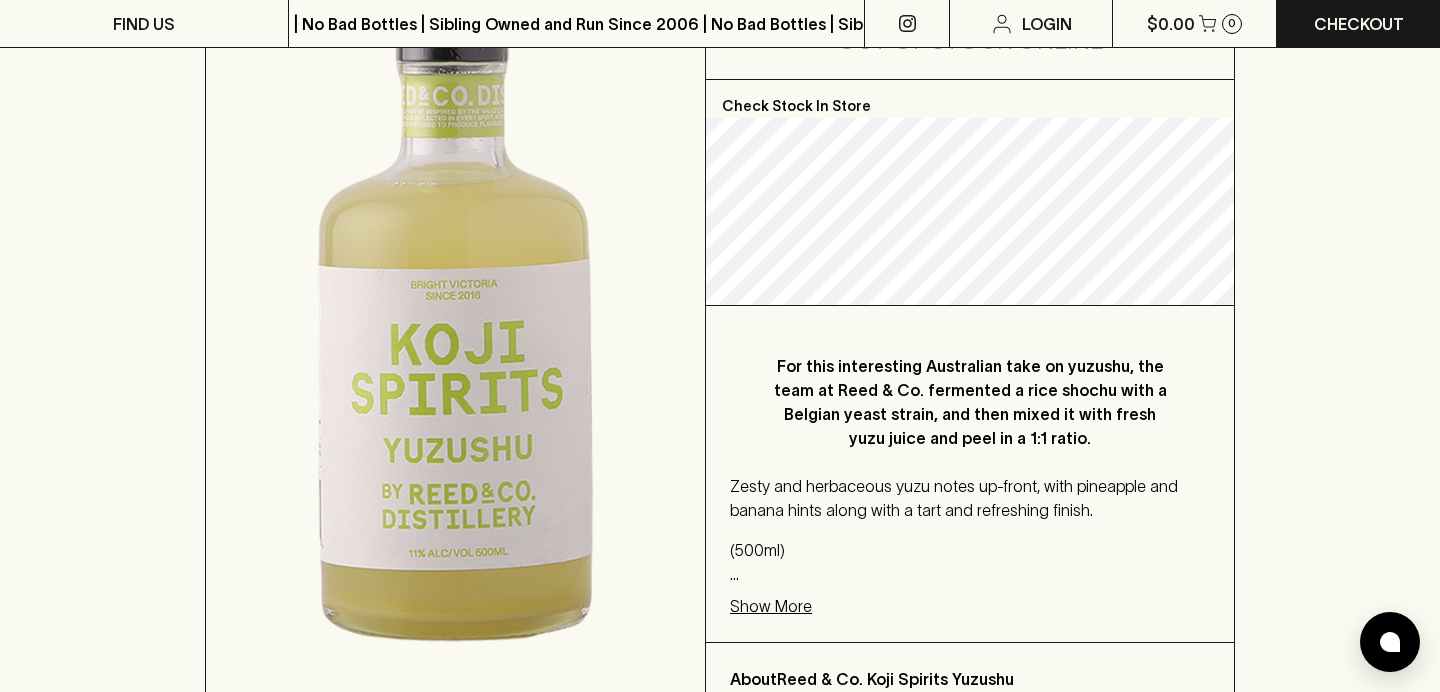 click on "For this interesting Australian take on yuzushu, the team at Reed & Co. fermented a rice shochu with a Belgian yeast strain, and then mixed it with fresh yuzu juice and peel in a 1:1 ratio.  Zesty and herbaceous yuzu notes up-front, with pineapple and banana hints along with a tart and refreshing finish.  (500ml)
11.0% ABV Show More" at bounding box center (970, 474) 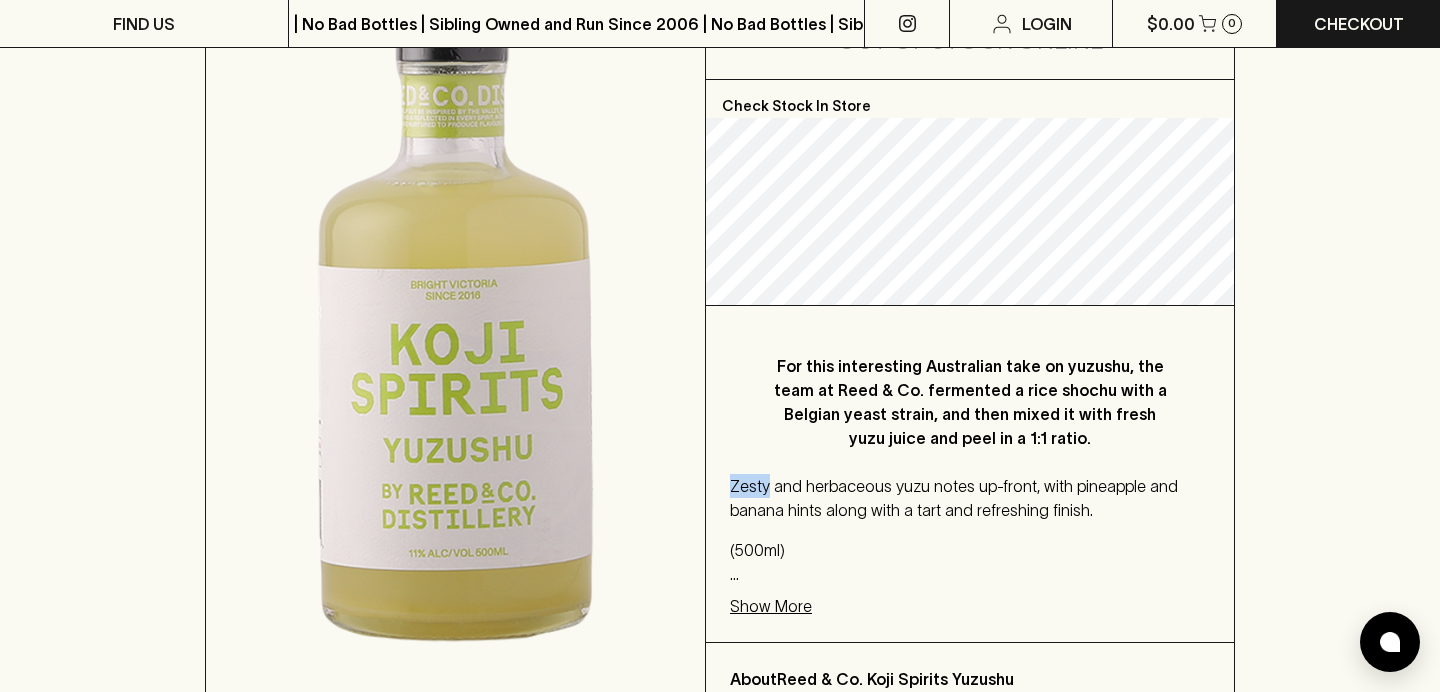 click on "For this interesting Australian take on yuzushu, the team at Reed & Co. fermented a rice shochu with a Belgian yeast strain, and then mixed it with fresh yuzu juice and peel in a 1:1 ratio.  Zesty and herbaceous yuzu notes up-front, with pineapple and banana hints along with a tart and refreshing finish.  (500ml)
11.0% ABV Show More" at bounding box center (970, 474) 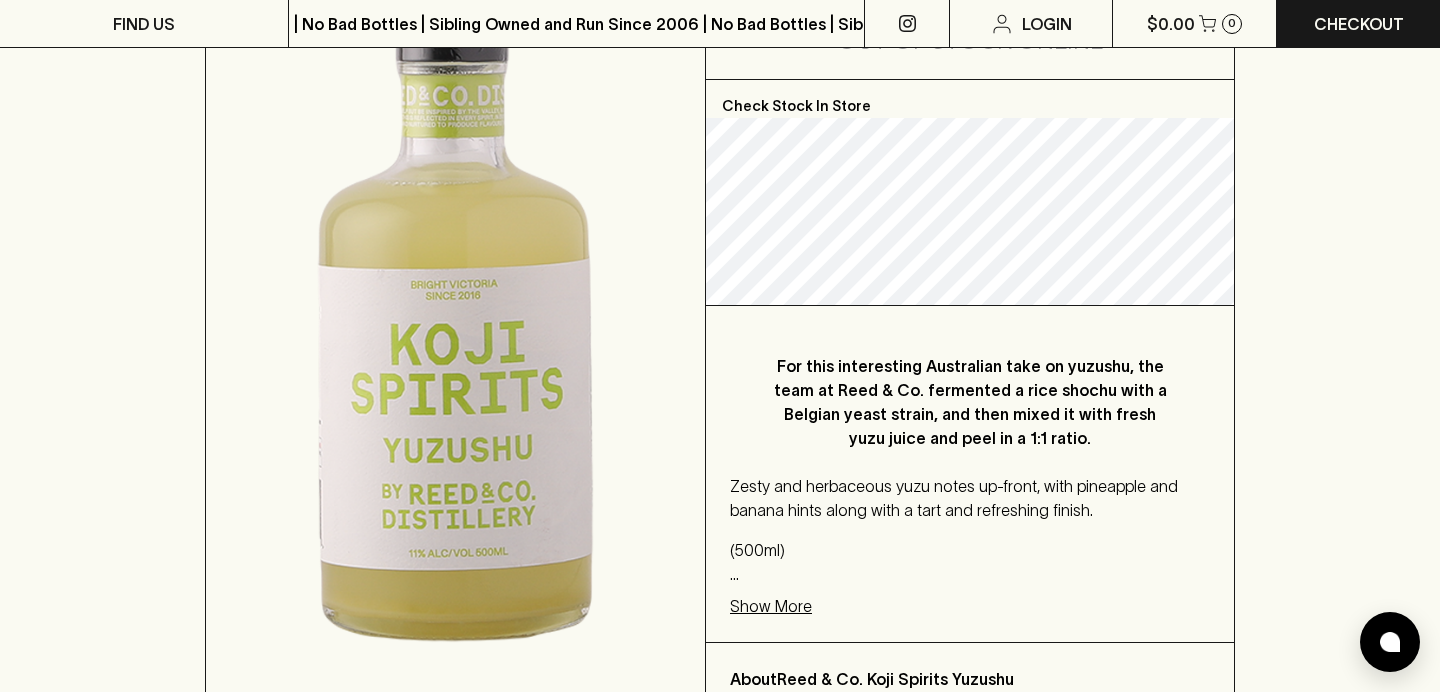 click on "For this interesting Australian take on yuzushu, the team at [COMPANY] fermented a rice shochu with a Belgian yeast strain, and then mixed it with fresh yuzu juice and peel in a 1:1 ratio." at bounding box center [970, 402] 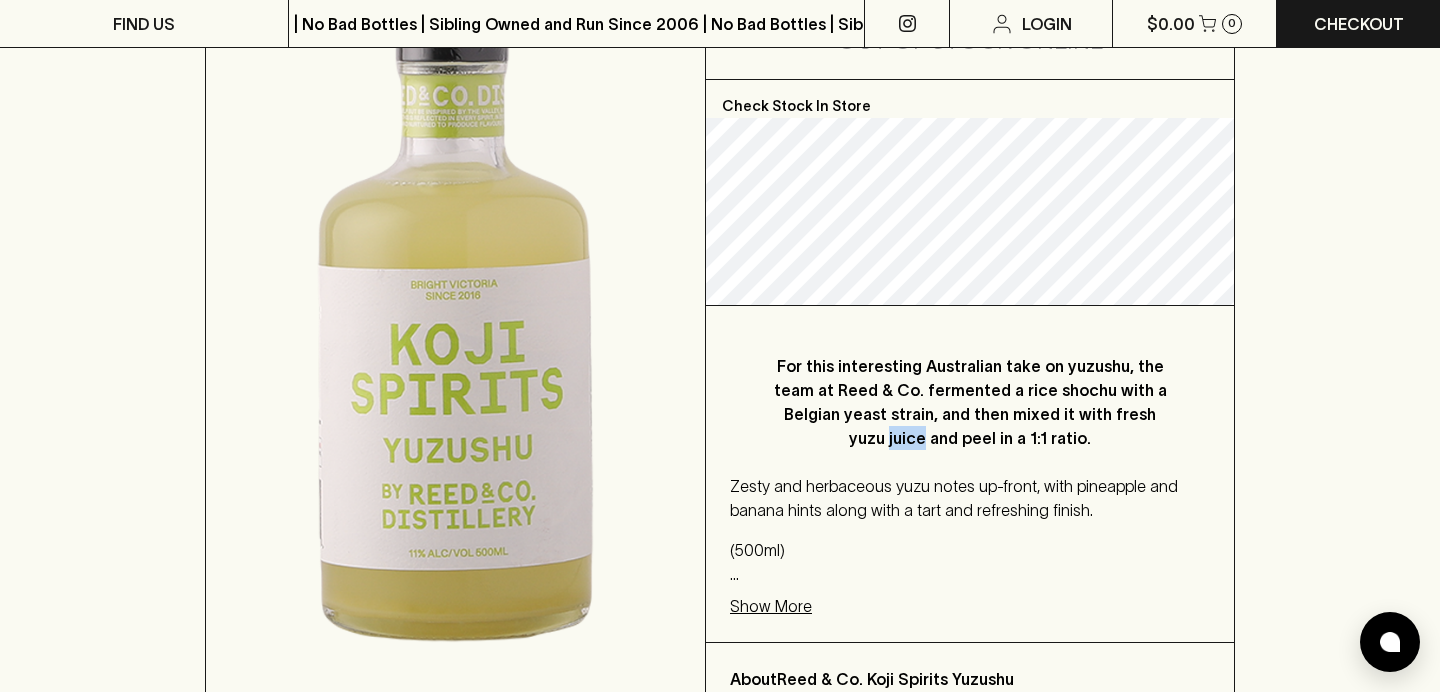 click on "For this interesting Australian take on yuzushu, the team at [COMPANY] fermented a rice shochu with a Belgian yeast strain, and then mixed it with fresh yuzu juice and peel in a 1:1 ratio." at bounding box center (970, 402) 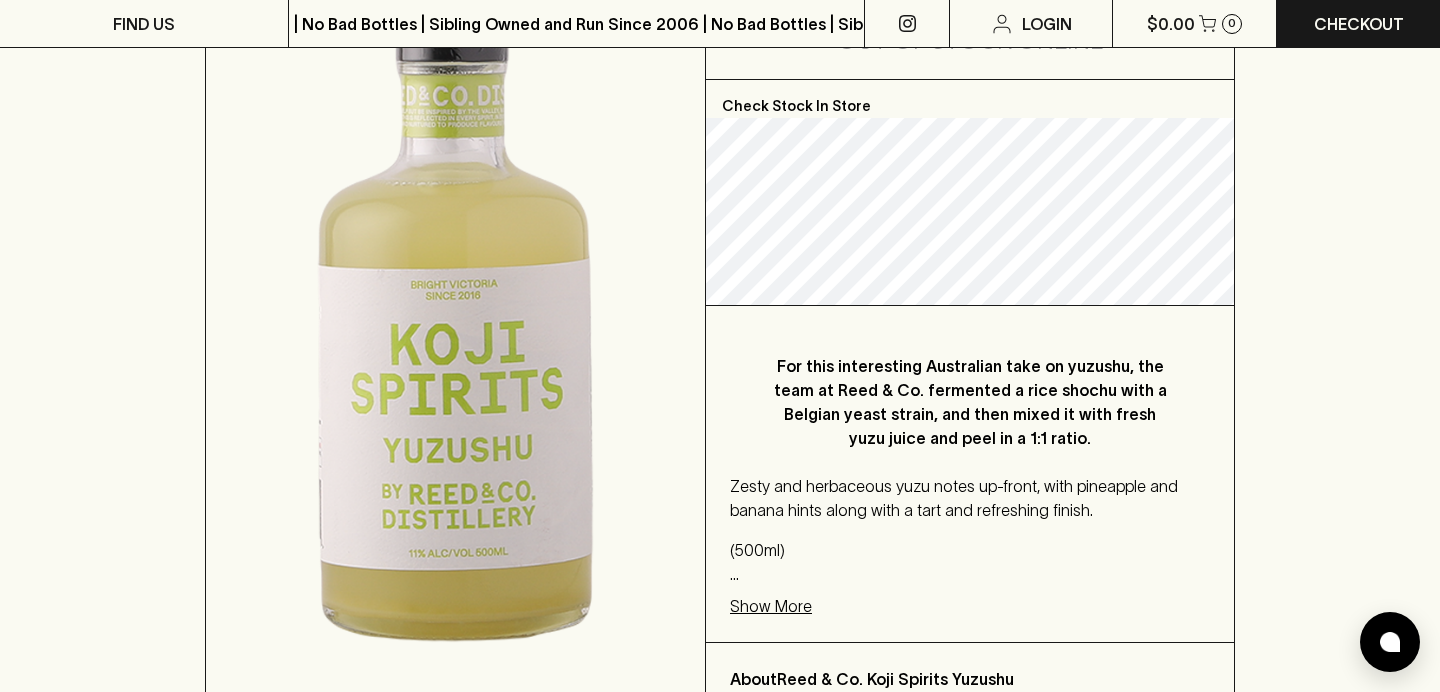 click on "For this interesting Australian take on yuzushu, the team at [COMPANY] fermented a rice shochu with a Belgian yeast strain, and then mixed it with fresh yuzu juice and peel in a 1:1 ratio." at bounding box center [970, 402] 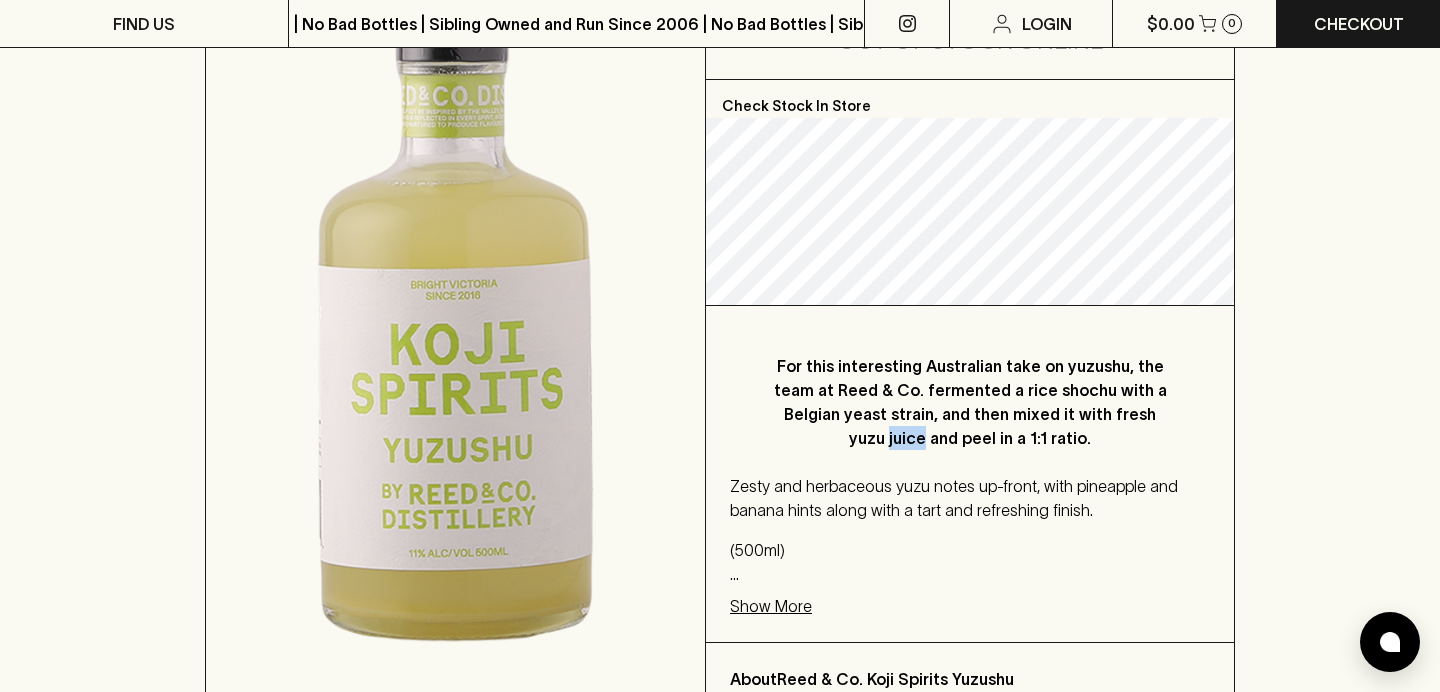 click on "For this interesting Australian take on yuzushu, the team at Reed & Co. fermented a rice shochu with a Belgian yeast strain, and then mixed it with fresh yuzu juice and peel in a 1:1 ratio.  Zesty and herbaceous yuzu notes up-front, with pineapple and banana hints along with a tart and refreshing finish.  (500ml)
11.0% ABV Show More" at bounding box center (970, 474) 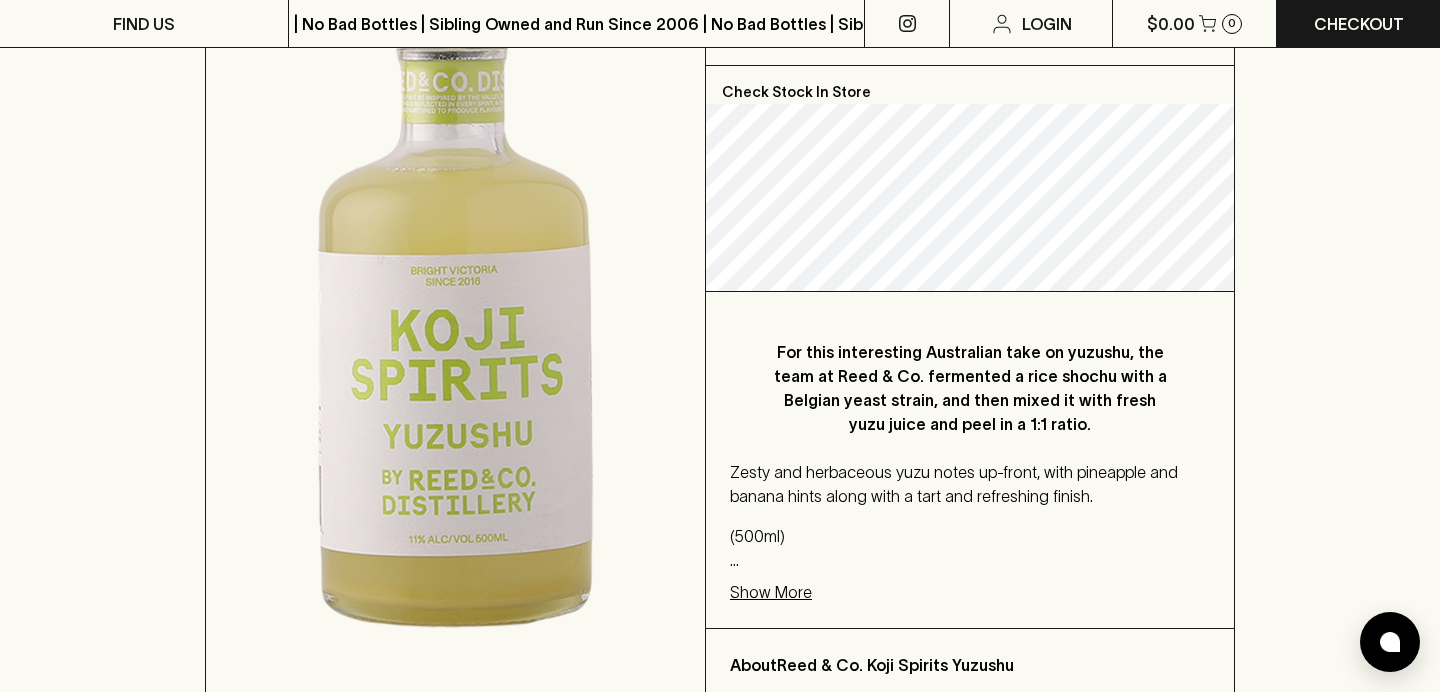 scroll, scrollTop: 402, scrollLeft: 0, axis: vertical 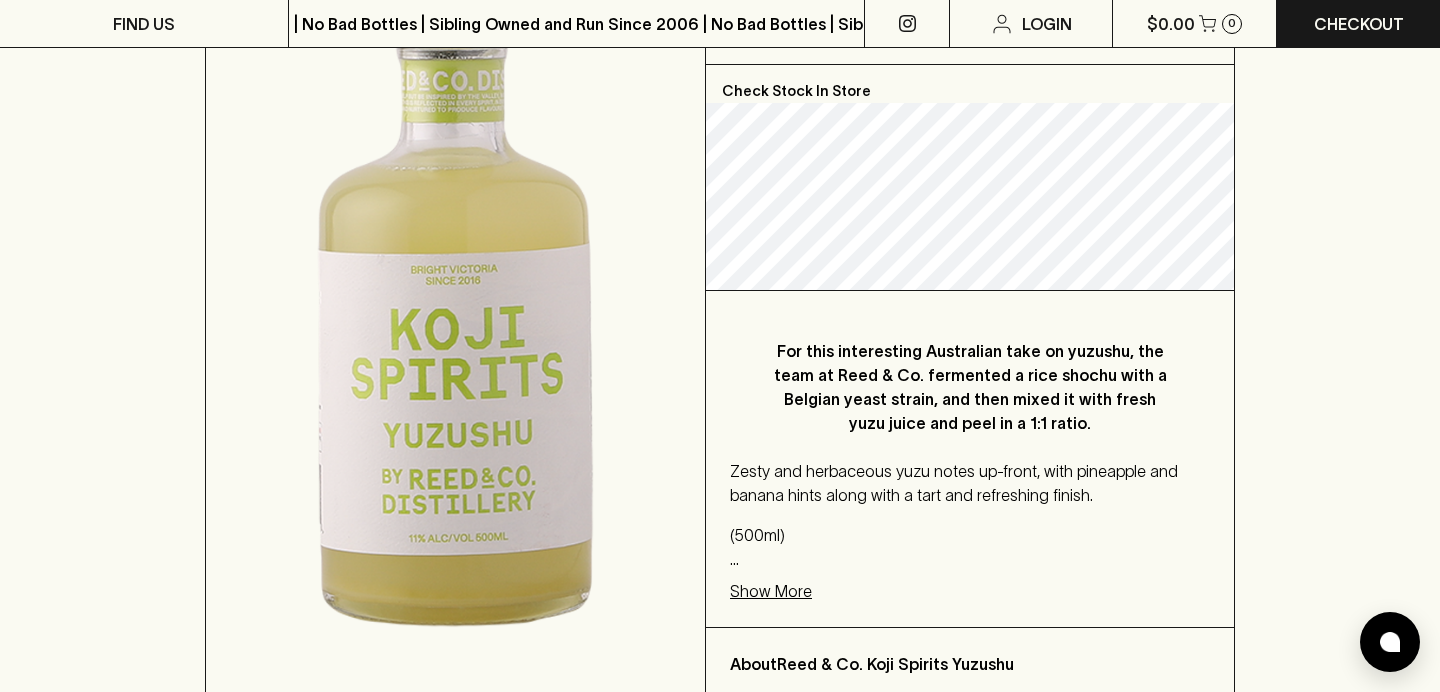 click on "For this interesting Australian take on yuzushu, the team at [COMPANY] fermented a rice shochu with a Belgian yeast strain, and then mixed it with fresh yuzu juice and peel in a 1:1 ratio." at bounding box center (970, 387) 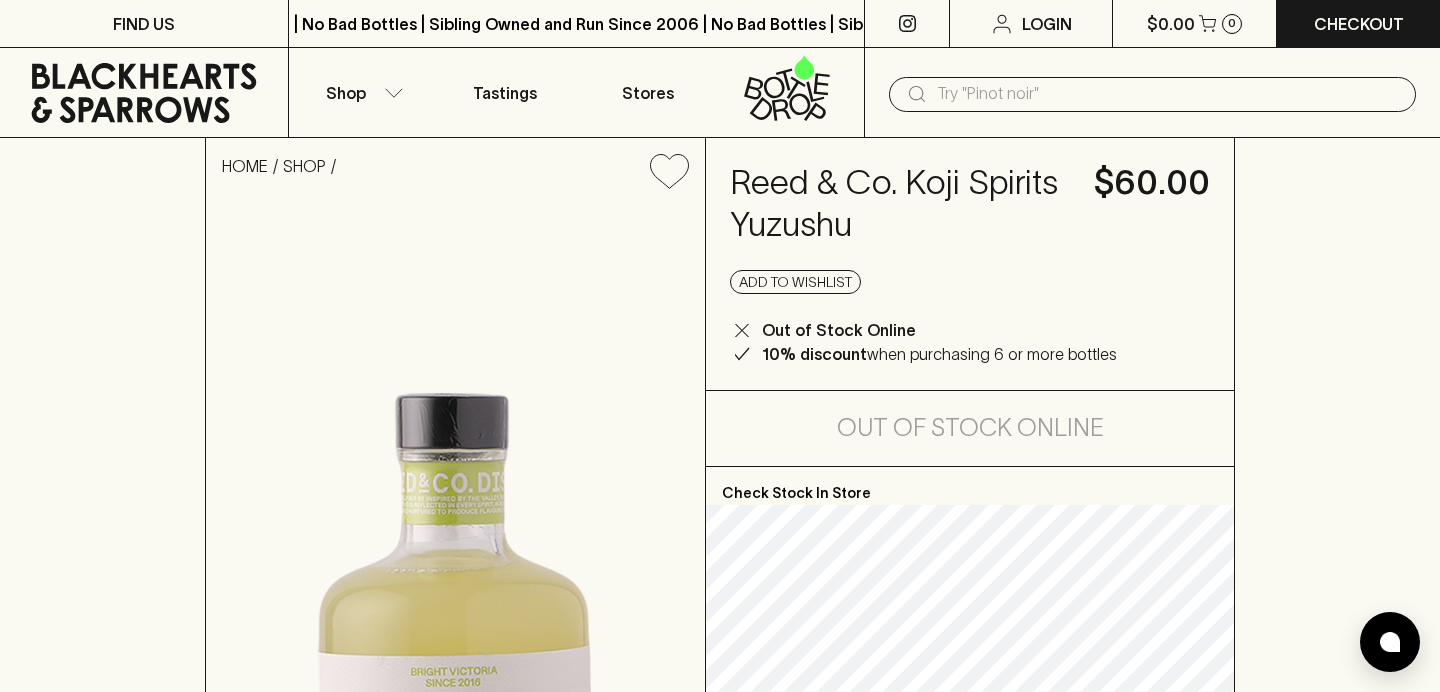 scroll, scrollTop: 77, scrollLeft: 0, axis: vertical 